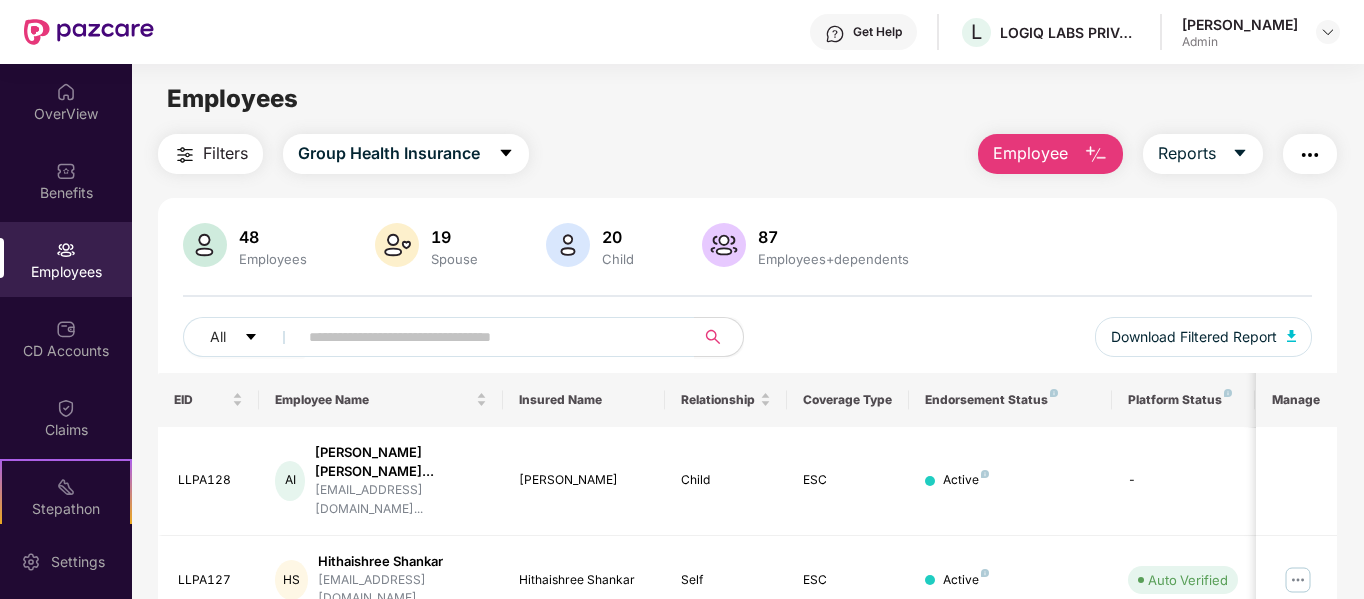 scroll, scrollTop: 0, scrollLeft: 0, axis: both 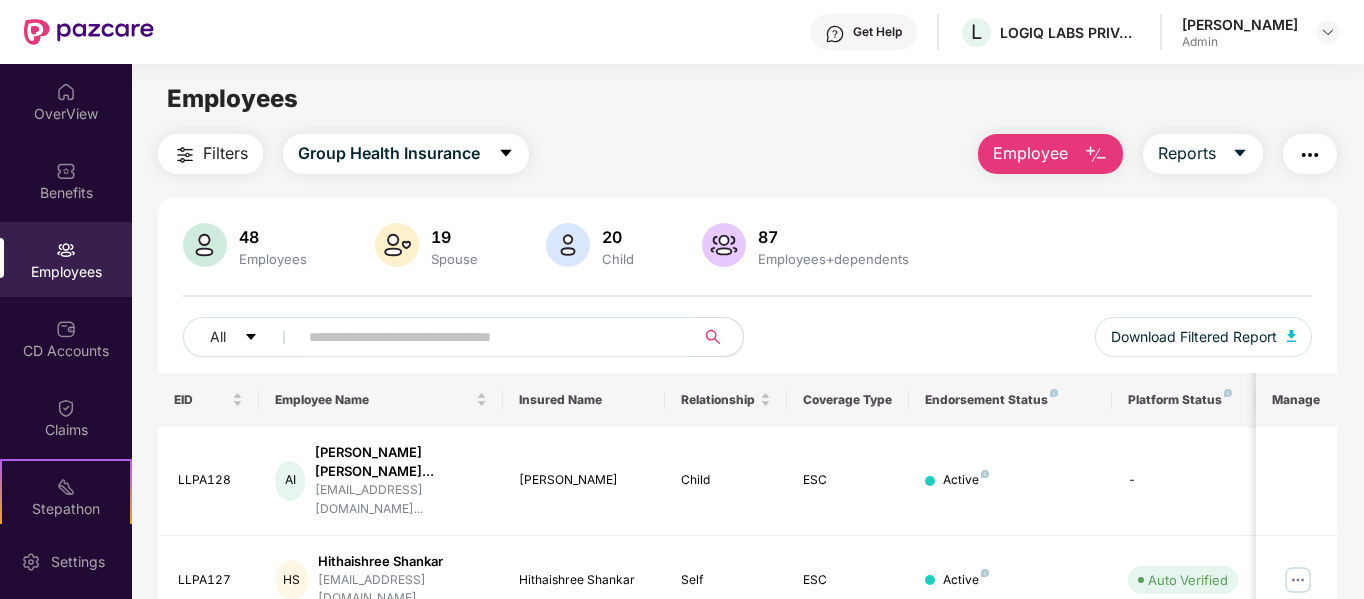 click on "Employees" at bounding box center (66, 272) 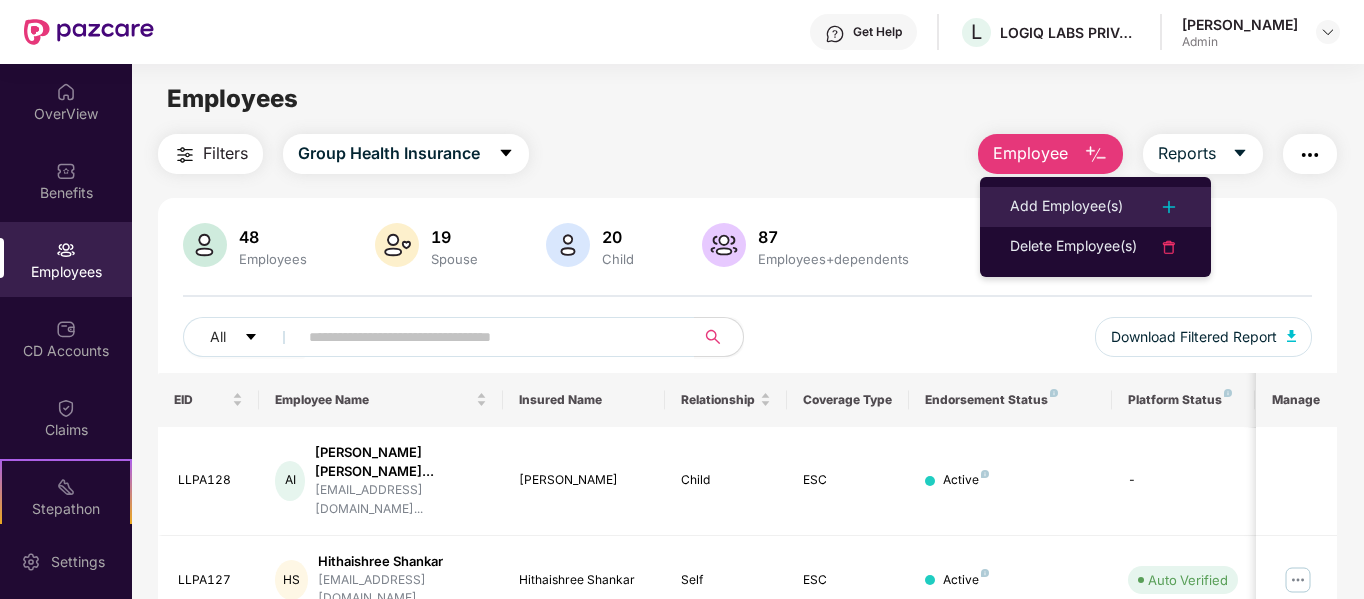 click on "Add Employee(s)" at bounding box center [1066, 207] 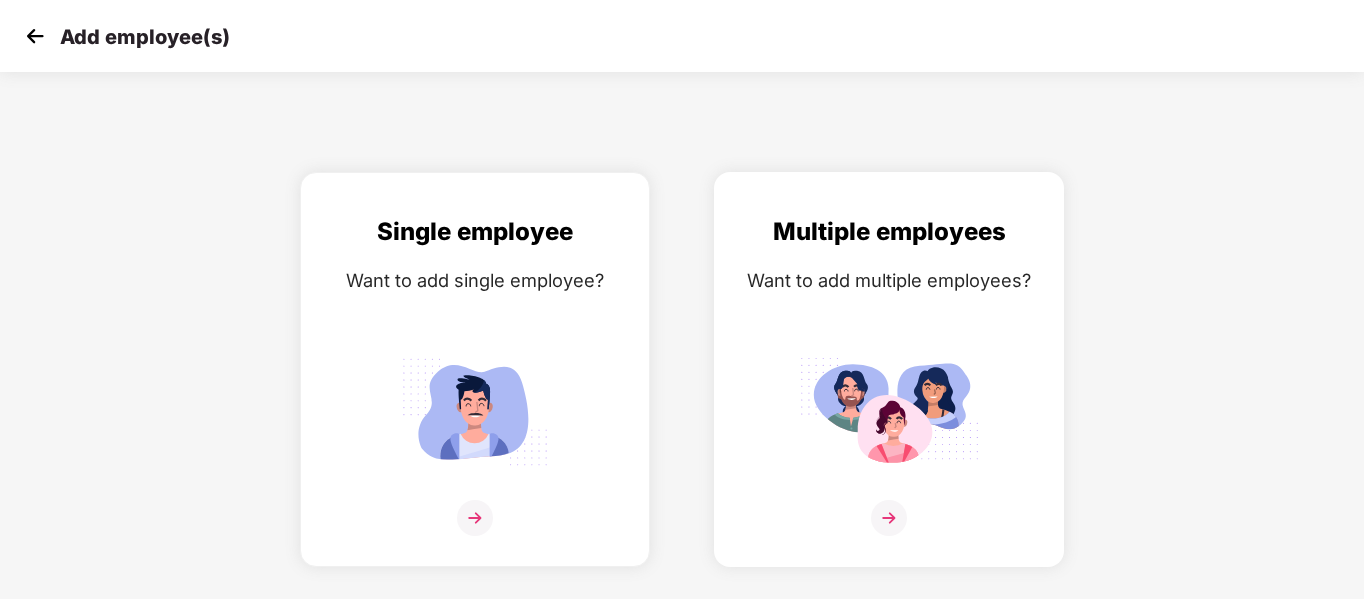 click at bounding box center (889, 530) 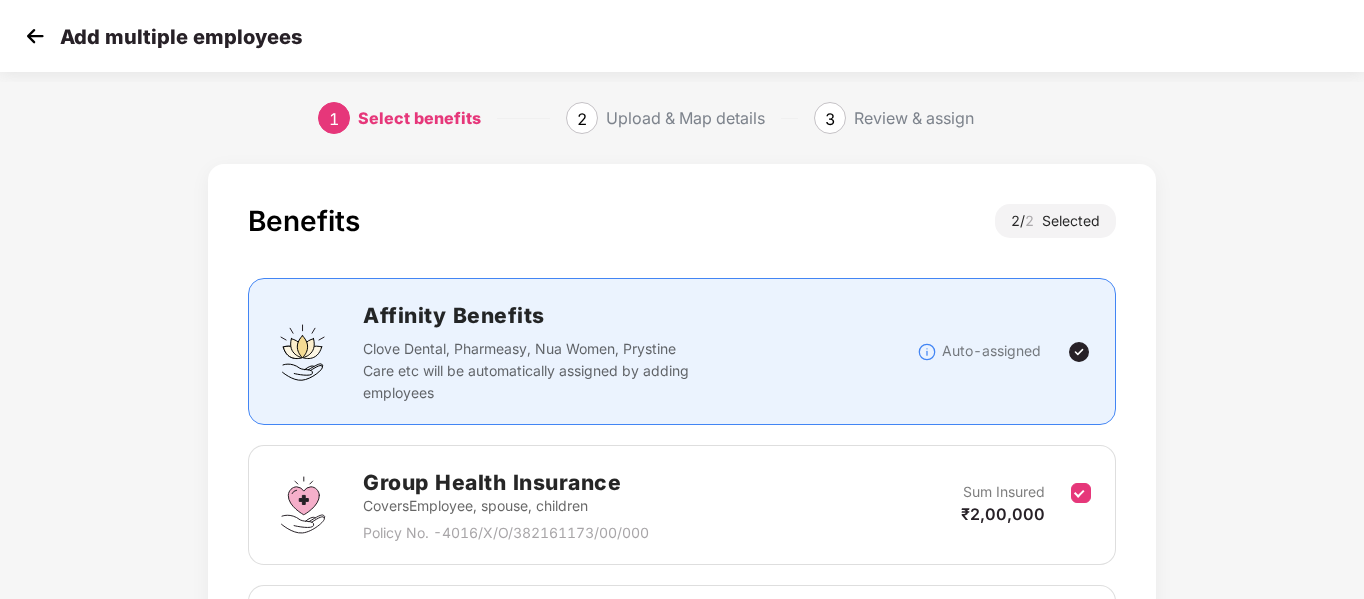 scroll, scrollTop: 280, scrollLeft: 0, axis: vertical 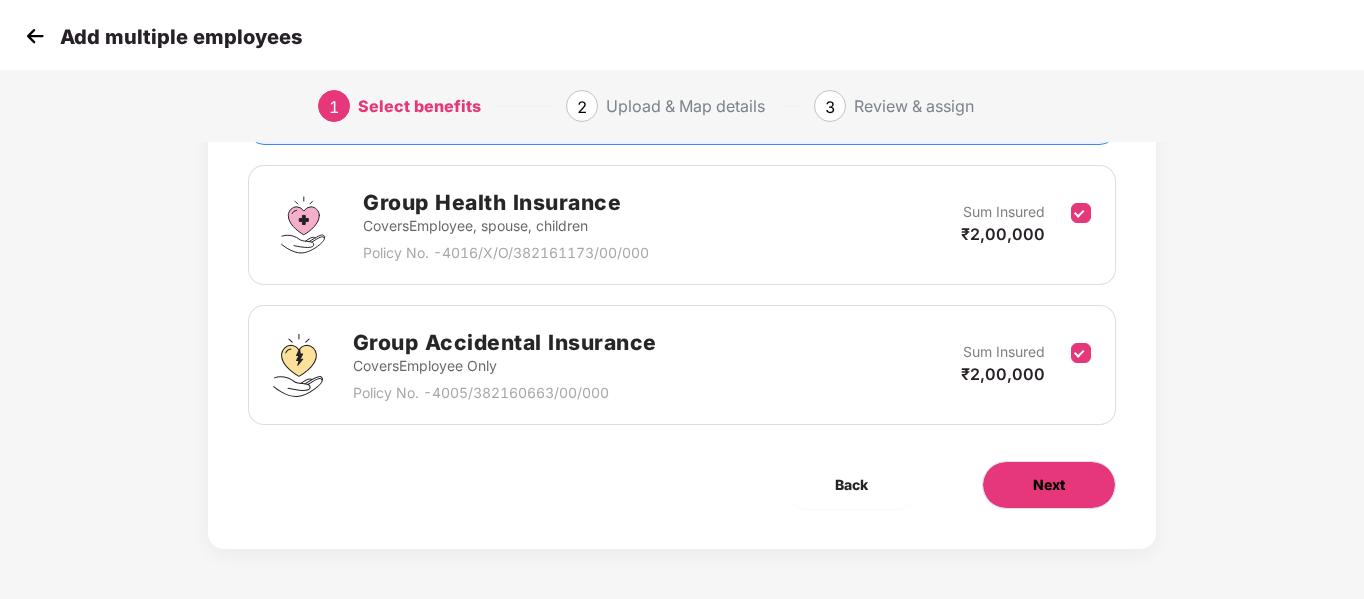 click on "Next" at bounding box center [1049, 485] 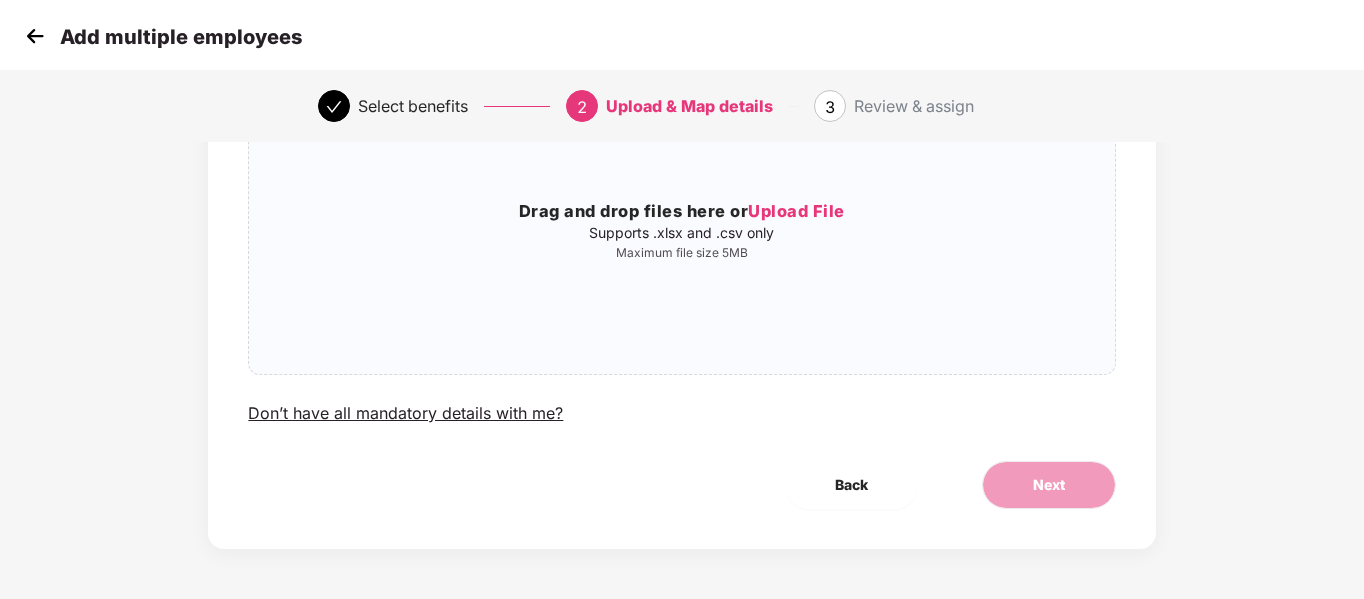 scroll, scrollTop: 0, scrollLeft: 0, axis: both 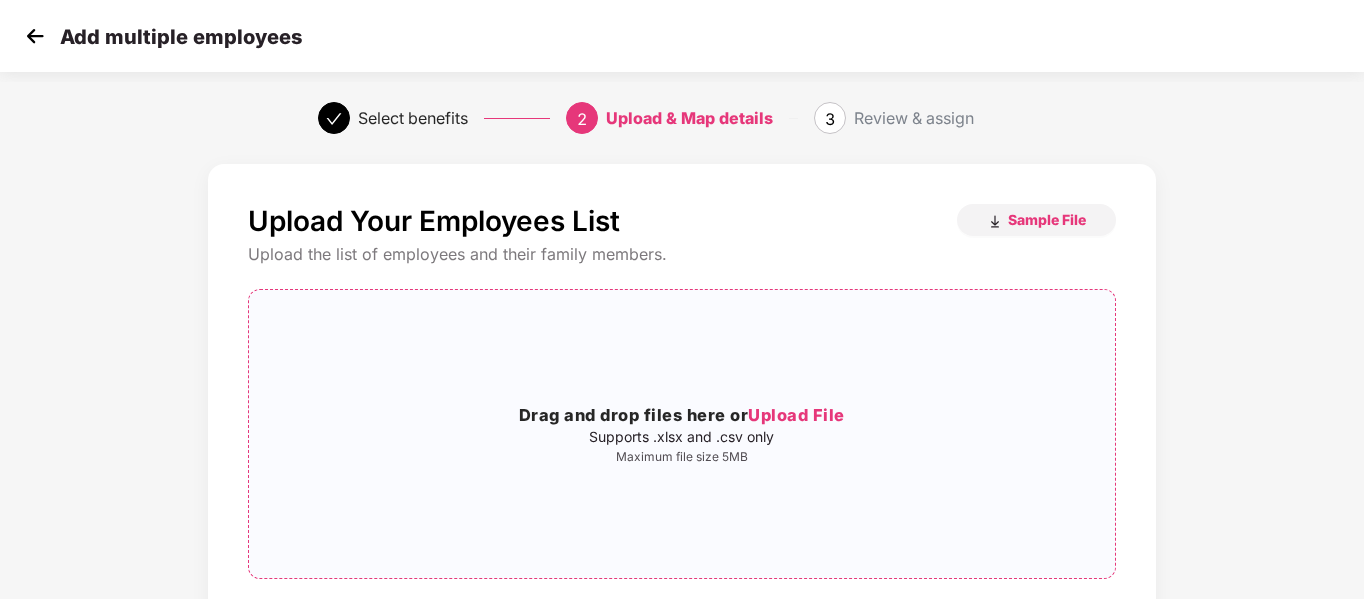 click on "Upload File" at bounding box center [796, 415] 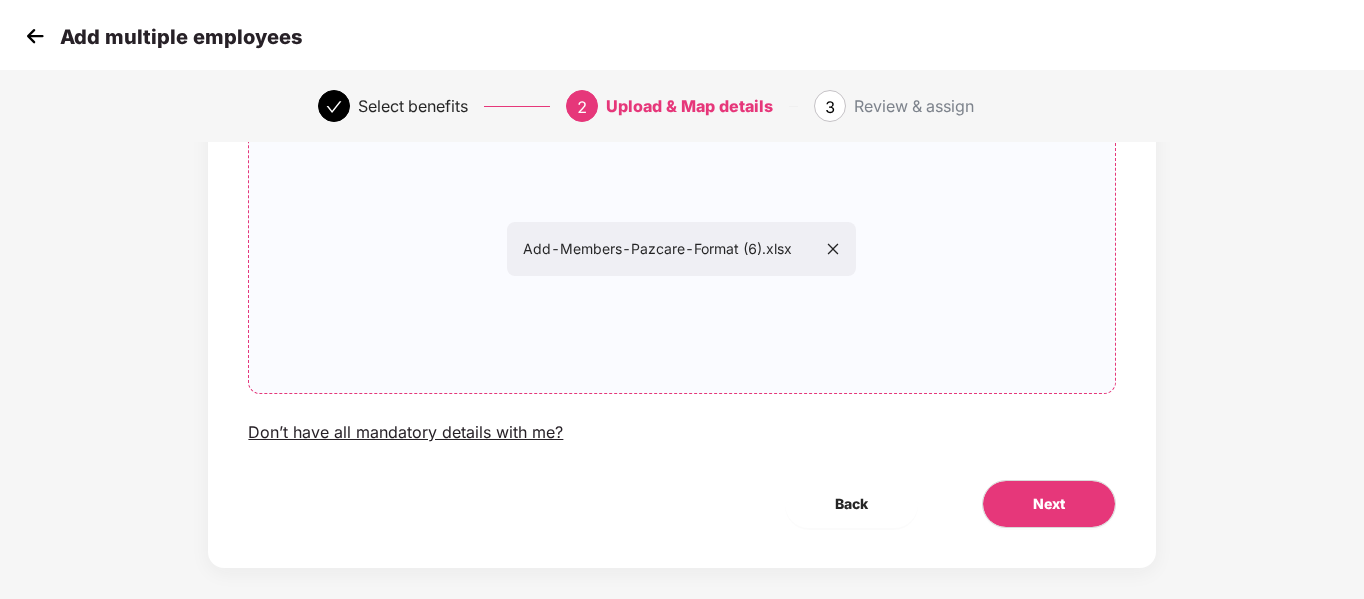 scroll, scrollTop: 204, scrollLeft: 0, axis: vertical 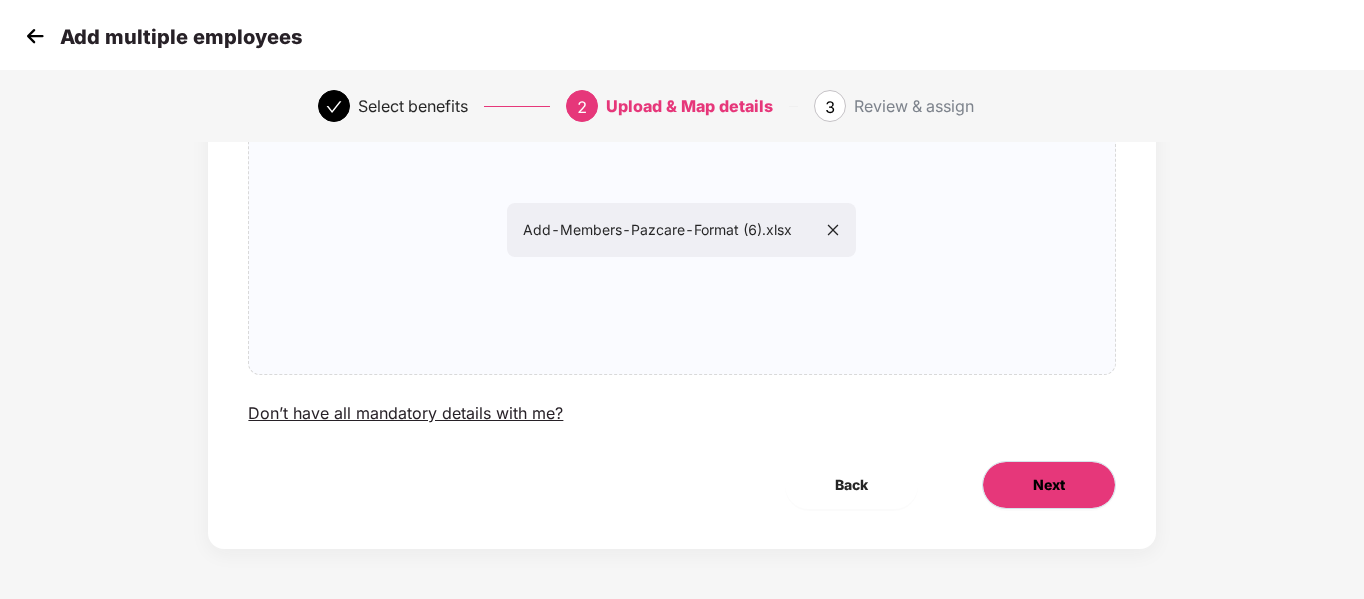 click on "Next" at bounding box center (1049, 485) 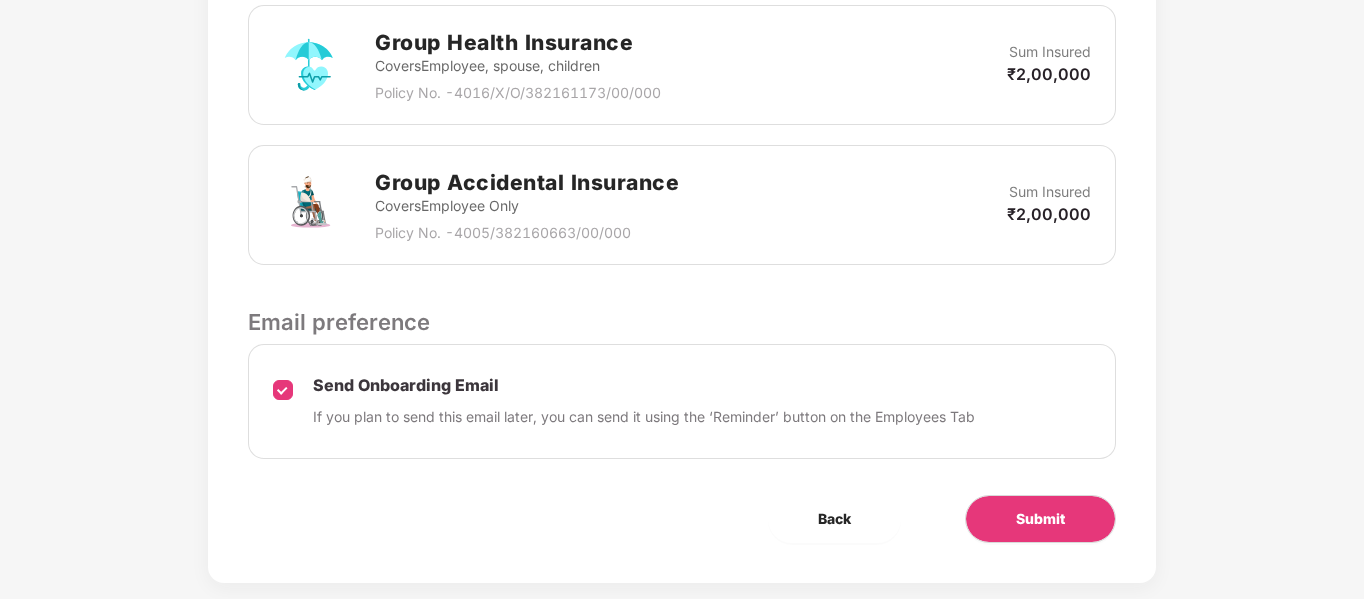 scroll, scrollTop: 678, scrollLeft: 0, axis: vertical 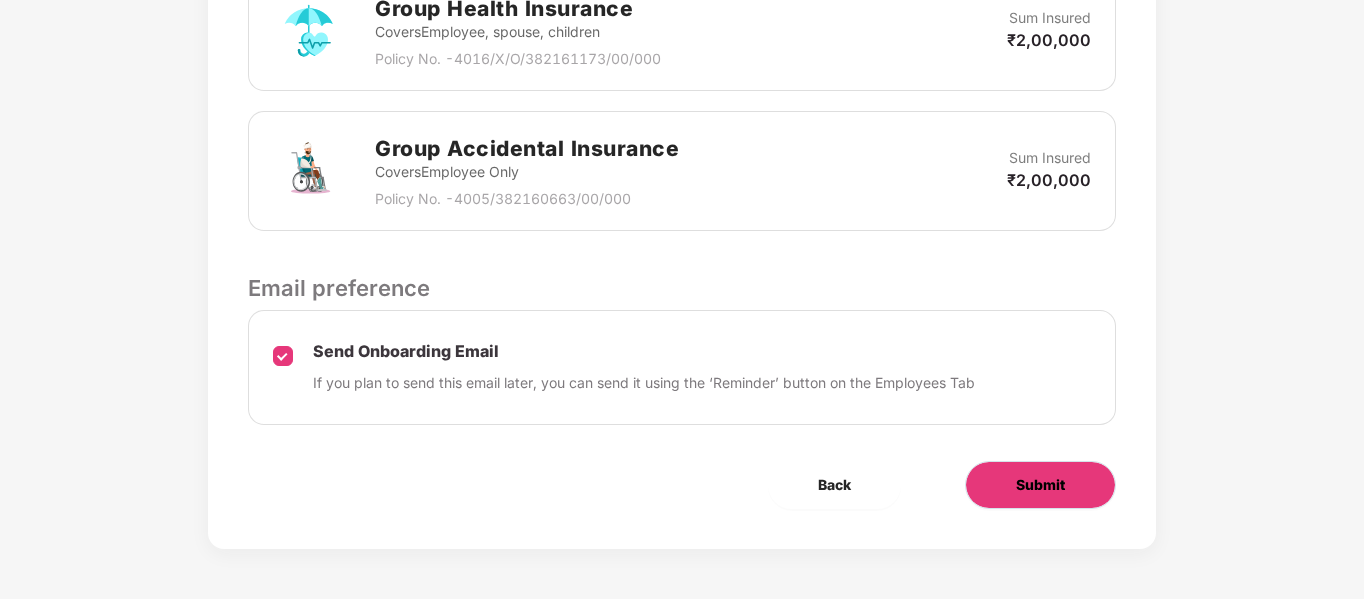 click on "Submit" at bounding box center [1040, 485] 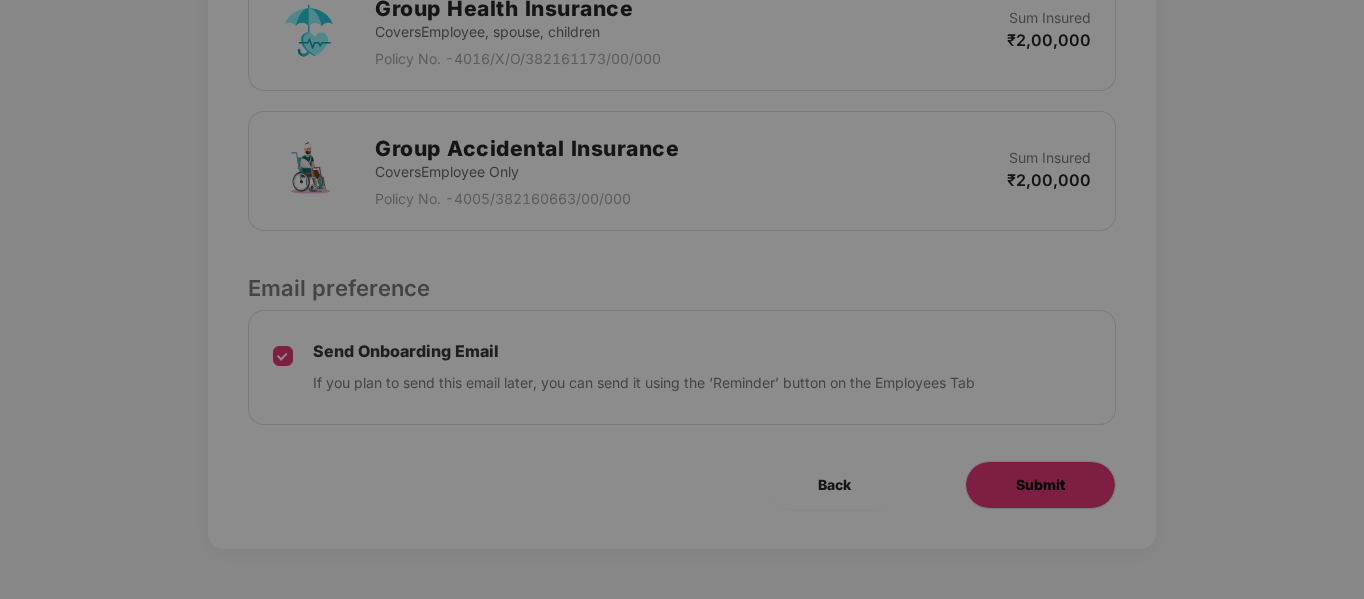 scroll, scrollTop: 0, scrollLeft: 0, axis: both 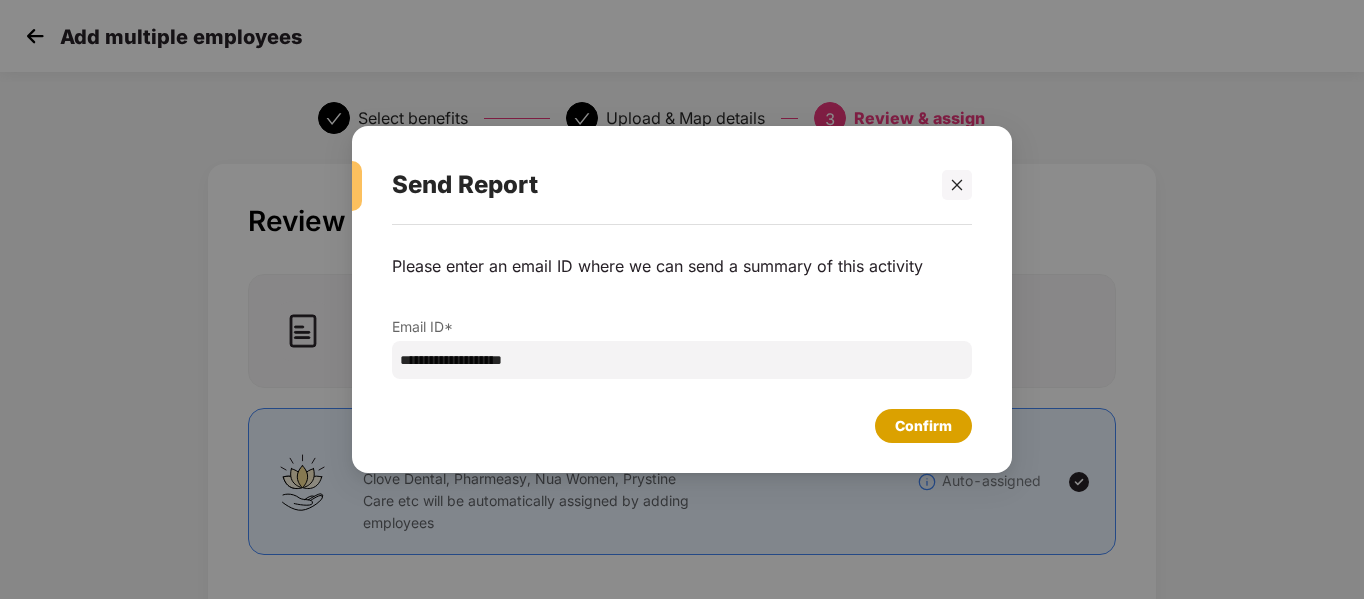 click on "Confirm" at bounding box center [923, 426] 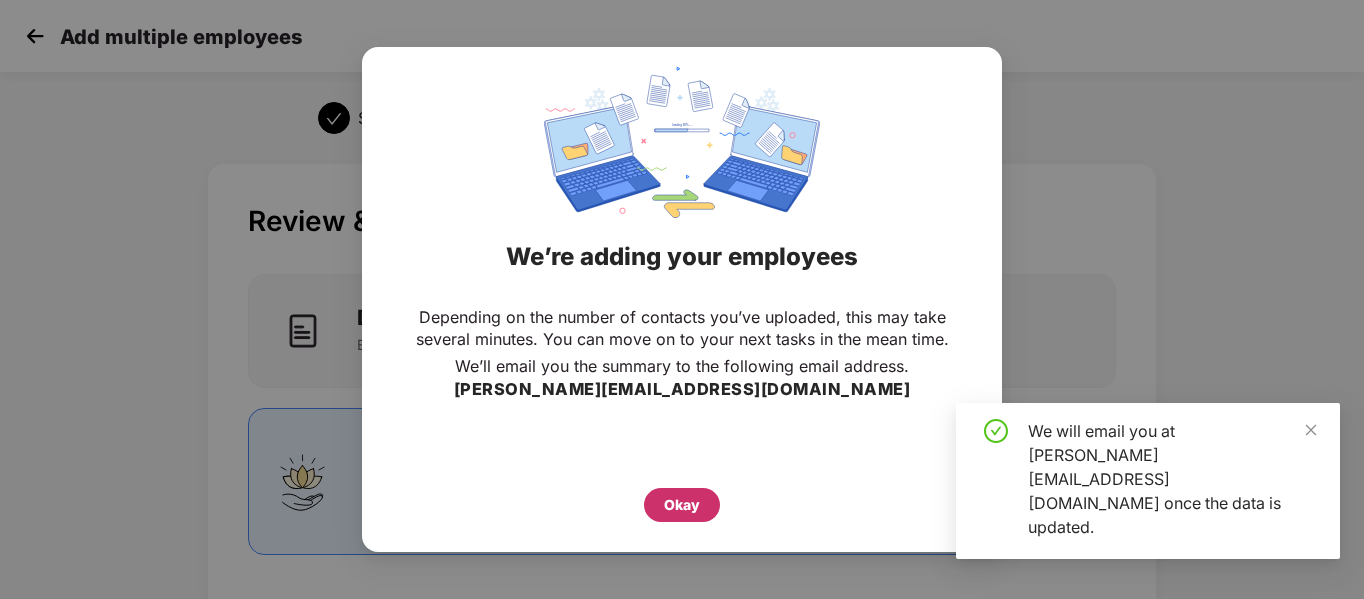 click on "Okay" at bounding box center [682, 505] 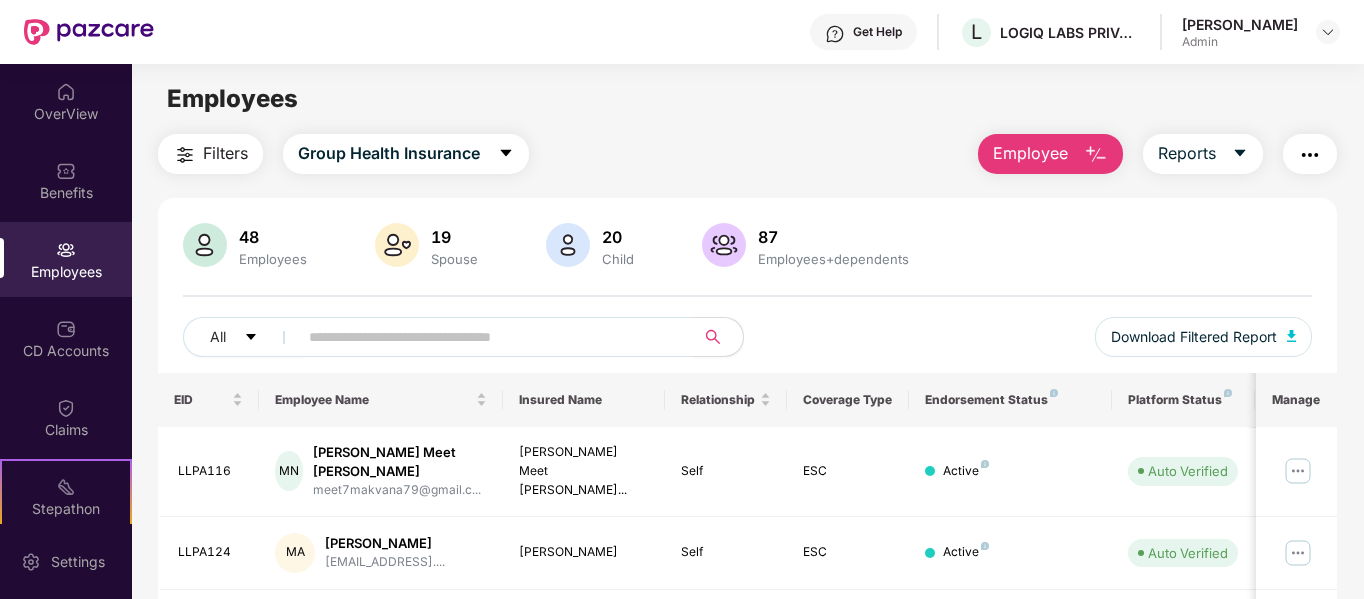 click on "Employee" at bounding box center (1030, 153) 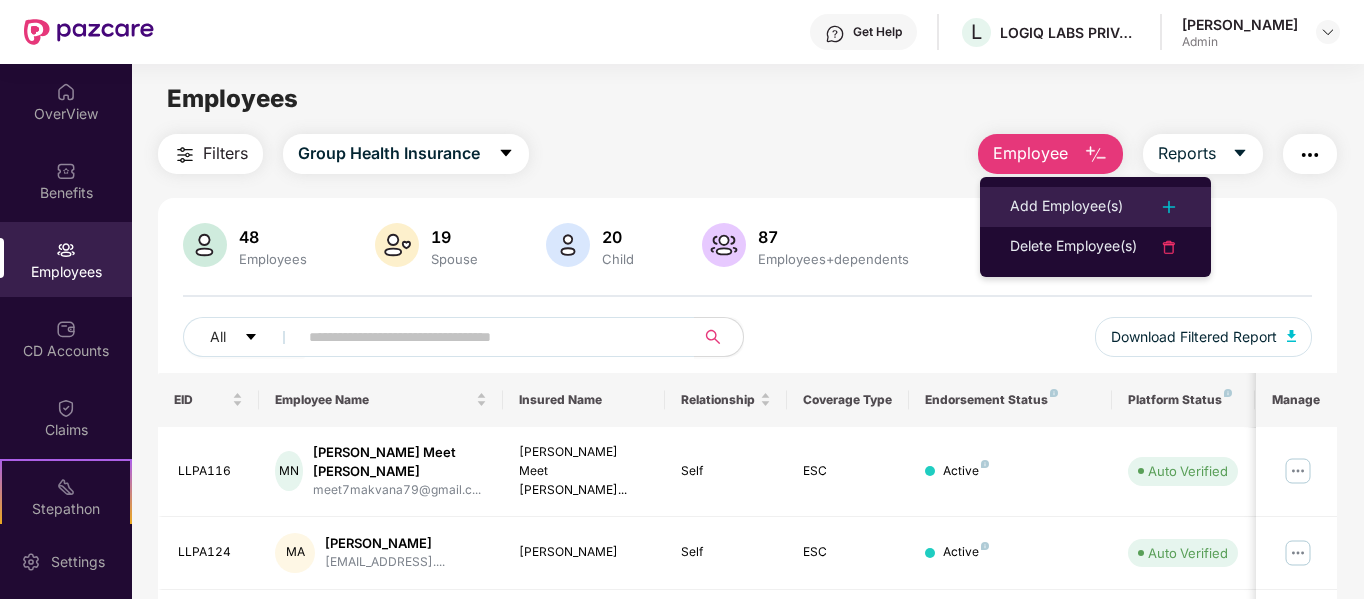 click on "Add Employee(s)" at bounding box center [1066, 207] 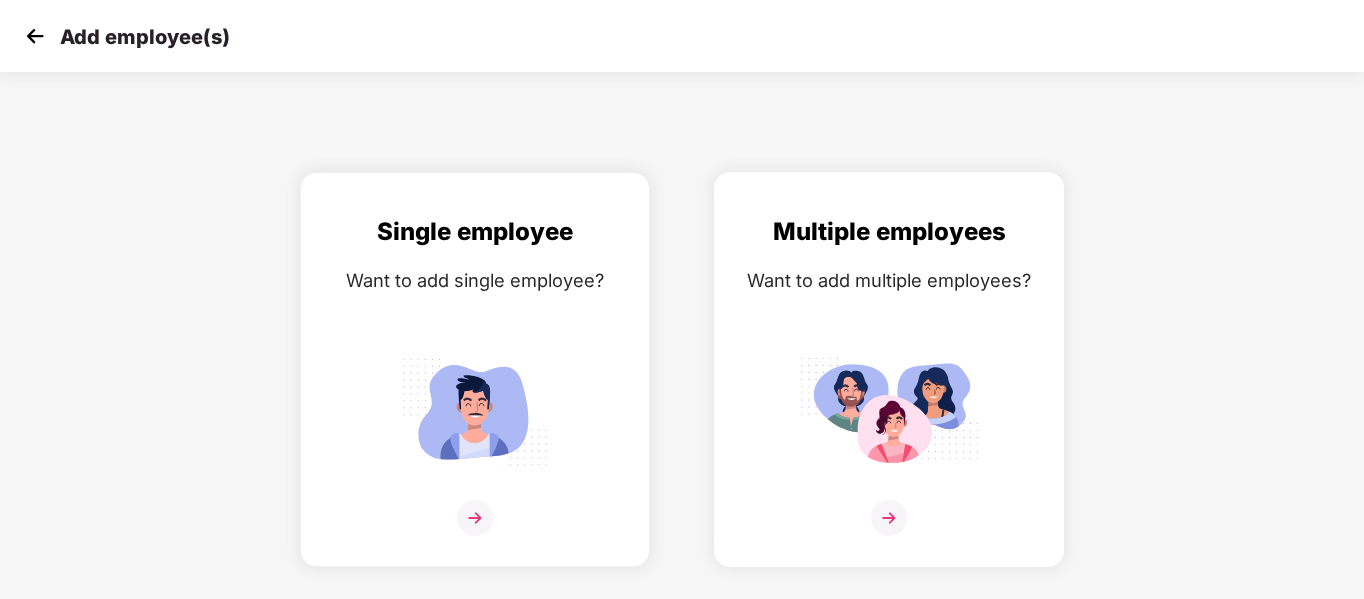 click at bounding box center [889, 518] 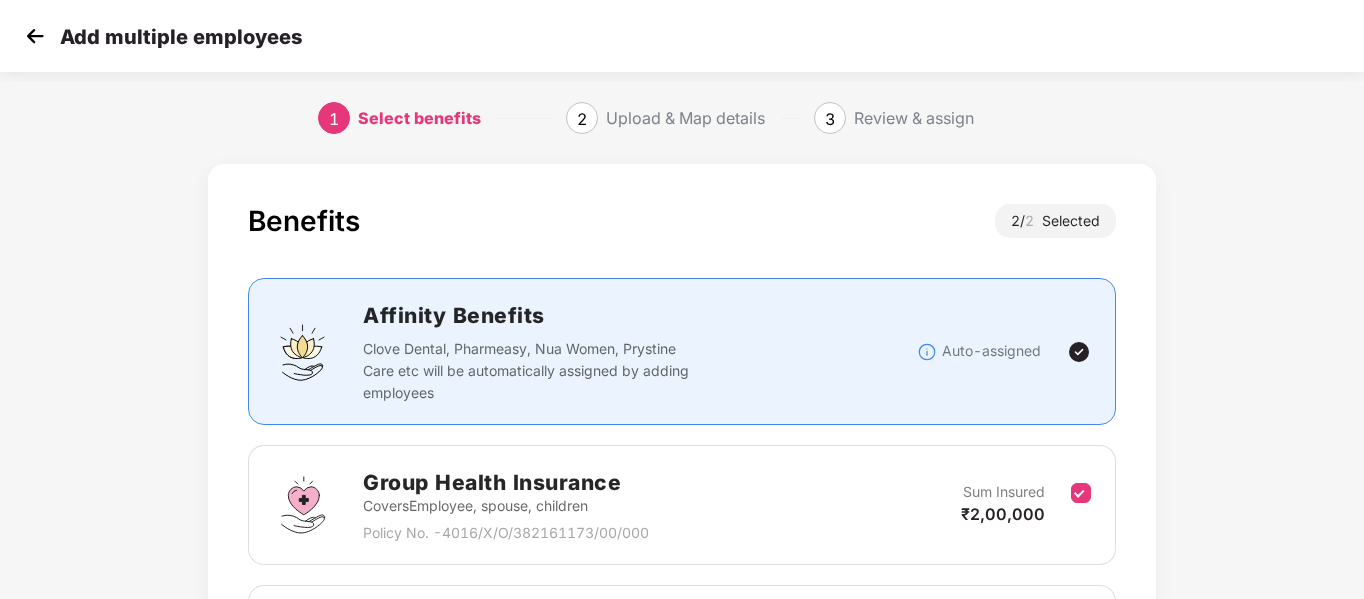 scroll, scrollTop: 280, scrollLeft: 0, axis: vertical 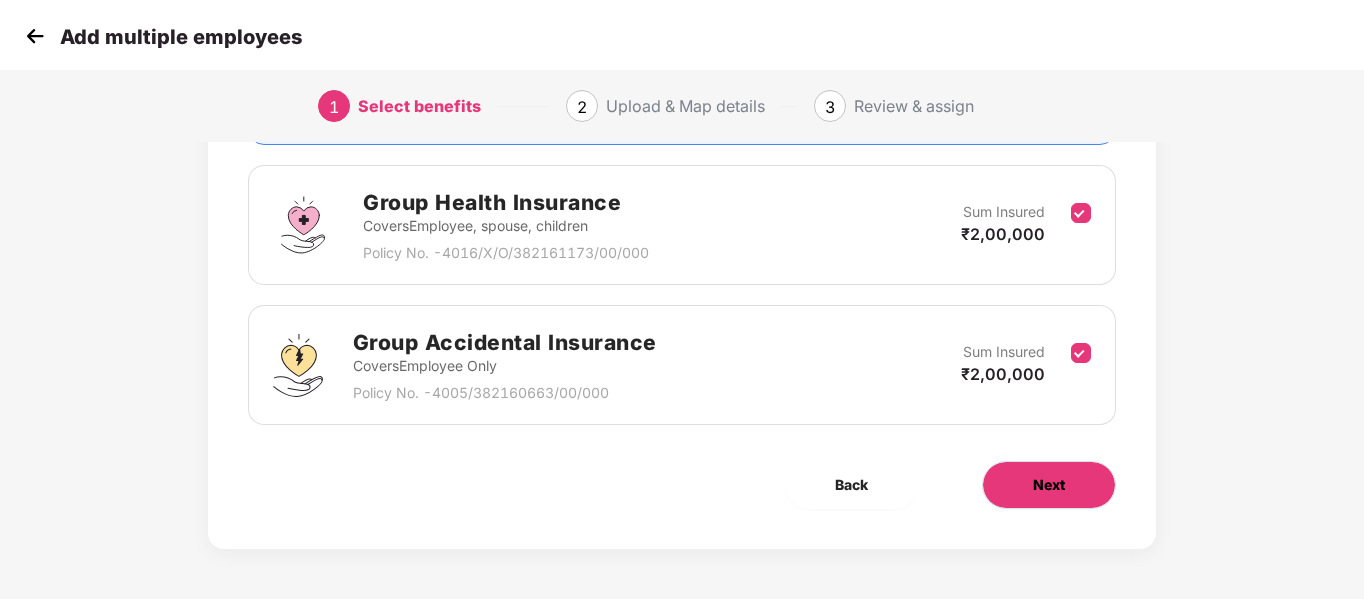 click on "Next" at bounding box center [1049, 485] 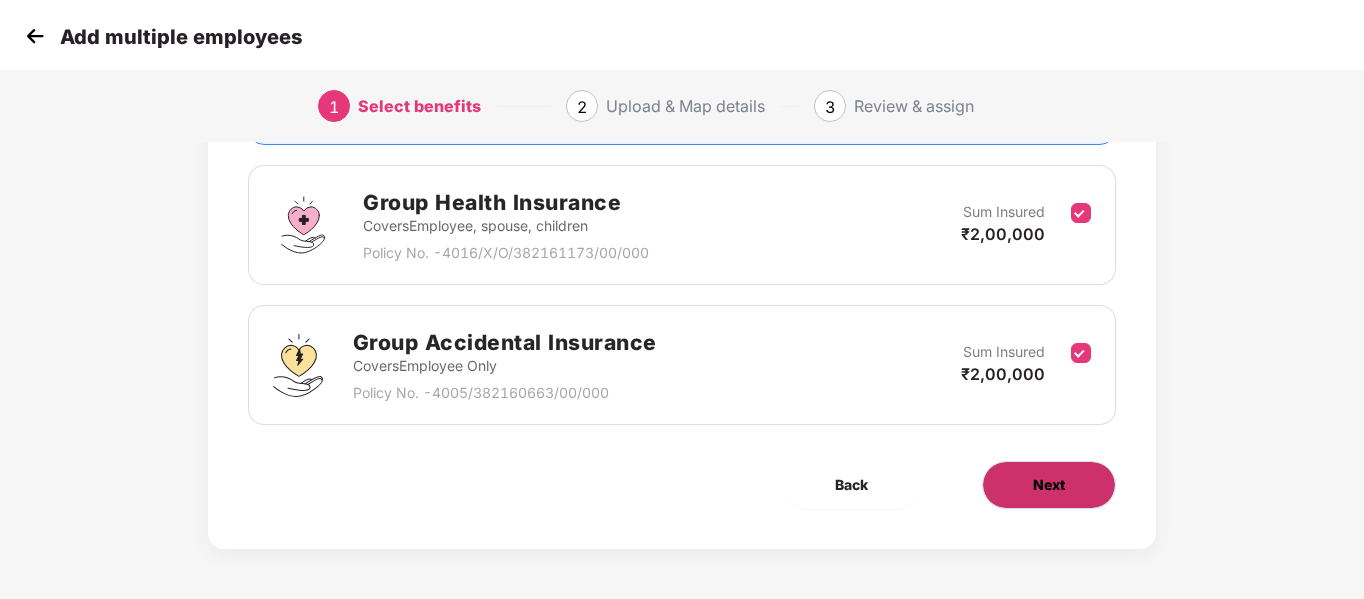 scroll, scrollTop: 0, scrollLeft: 0, axis: both 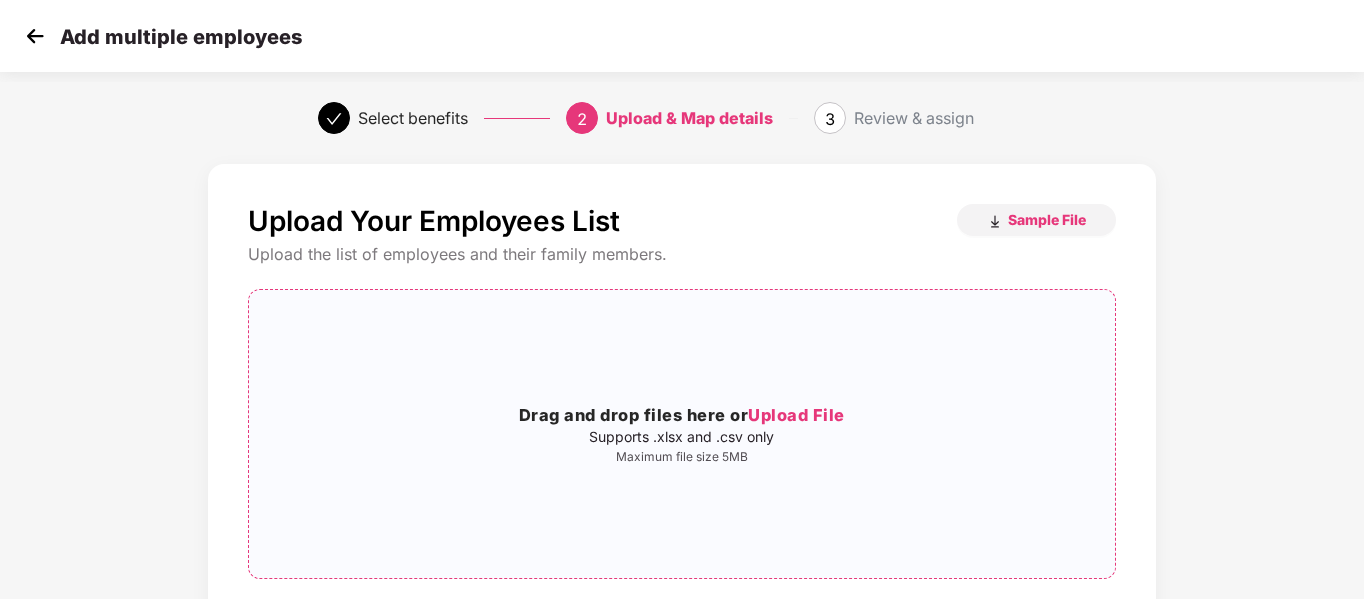 click on "Upload File" at bounding box center (796, 415) 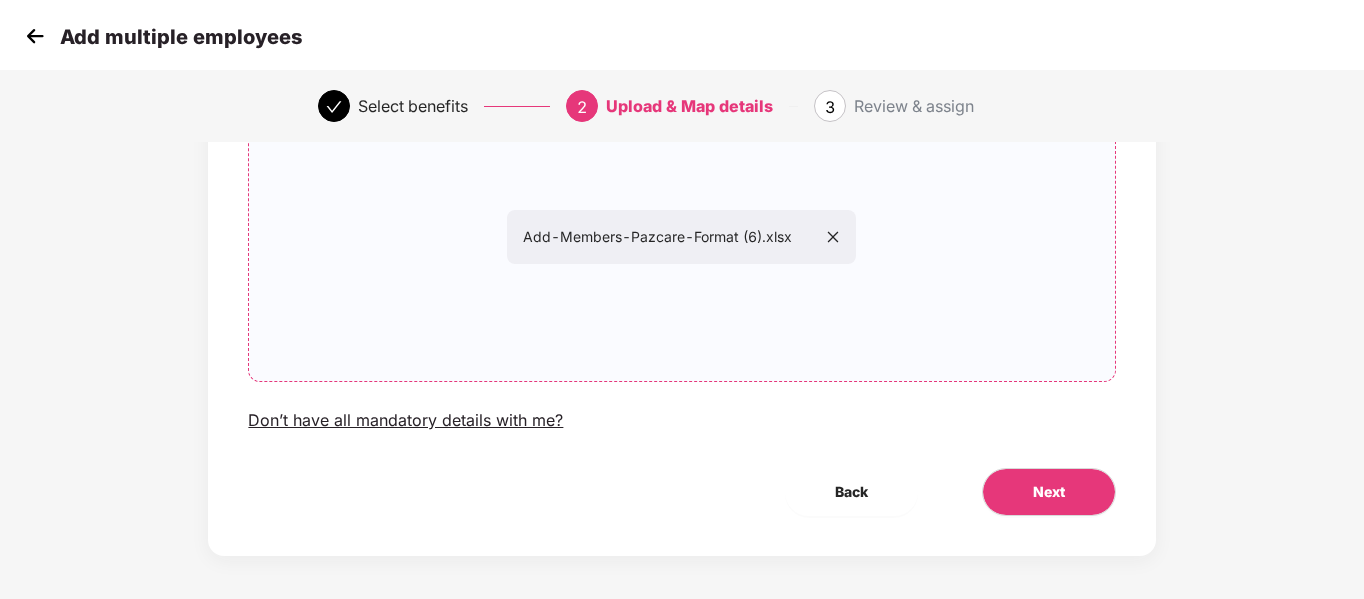 scroll, scrollTop: 204, scrollLeft: 0, axis: vertical 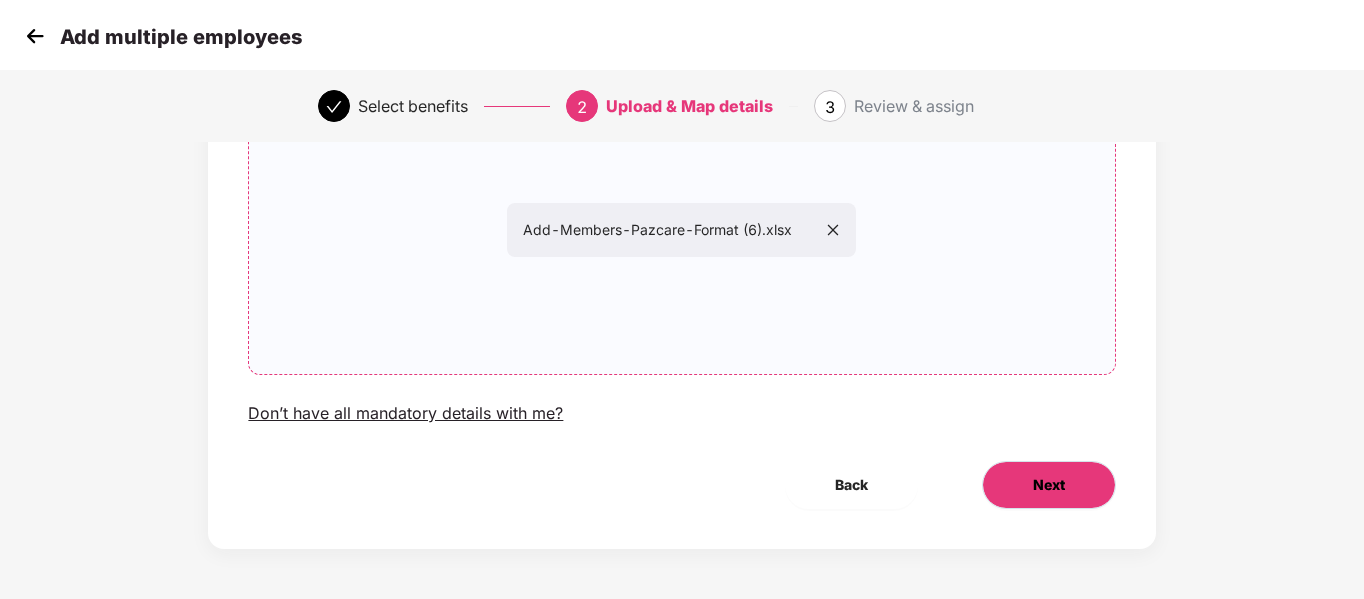click on "Next" at bounding box center (1049, 485) 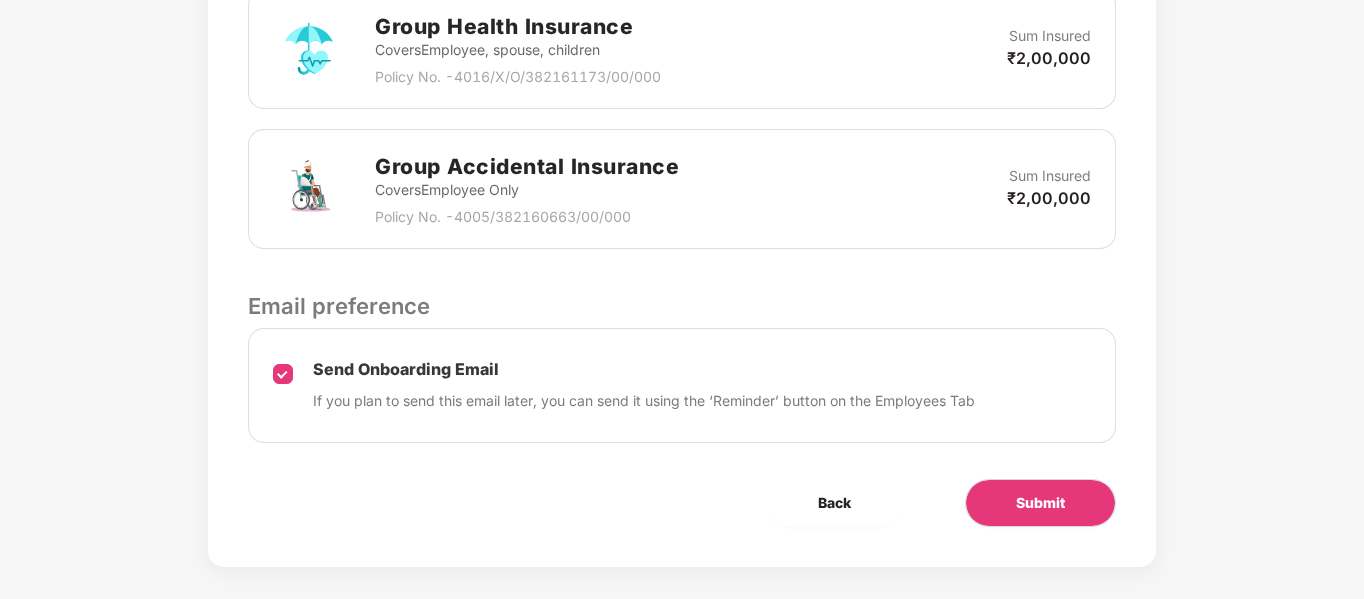 scroll, scrollTop: 678, scrollLeft: 0, axis: vertical 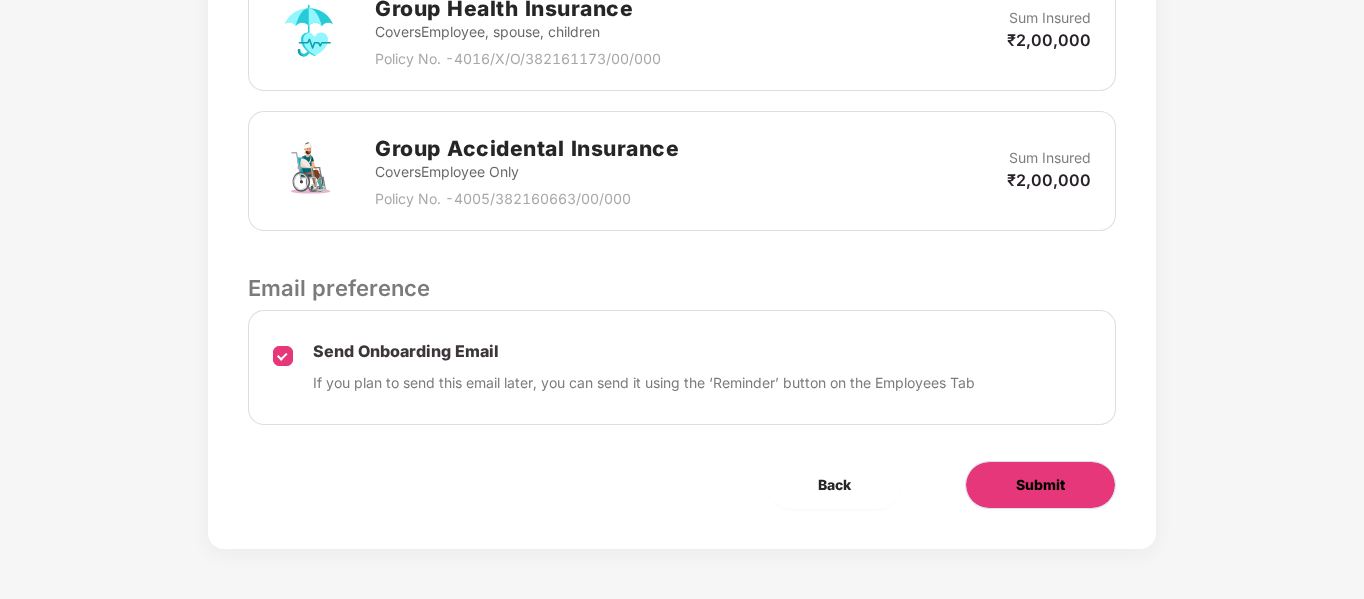 click on "Submit" at bounding box center [1040, 485] 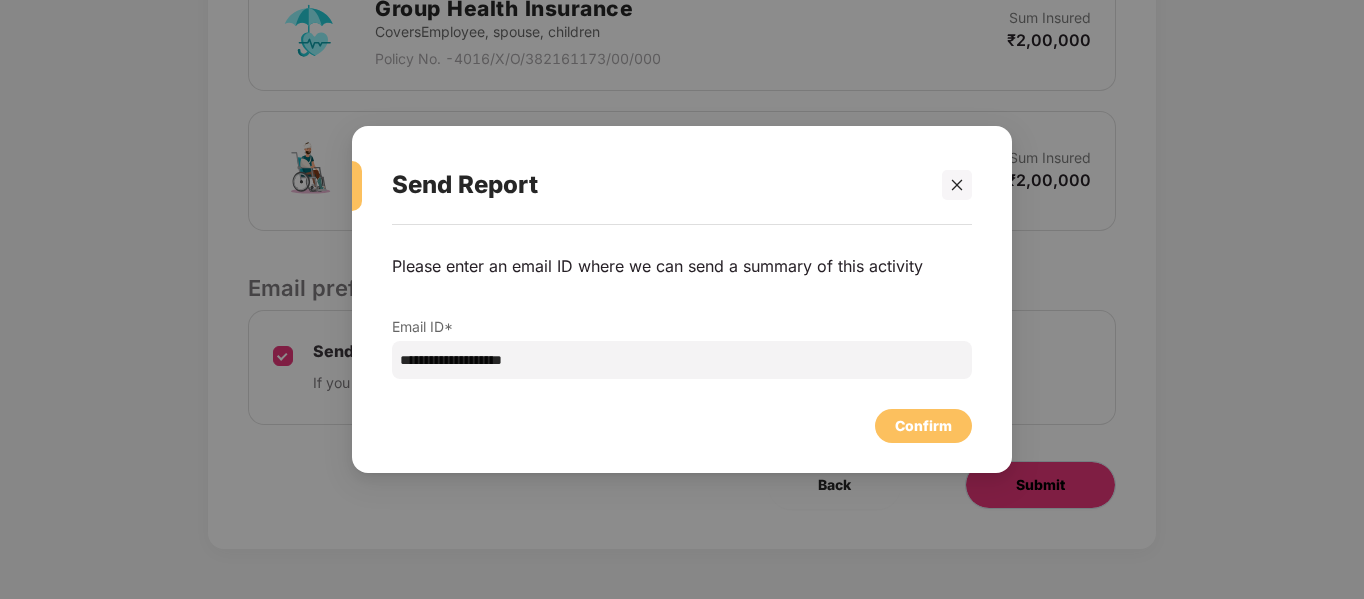 scroll, scrollTop: 0, scrollLeft: 0, axis: both 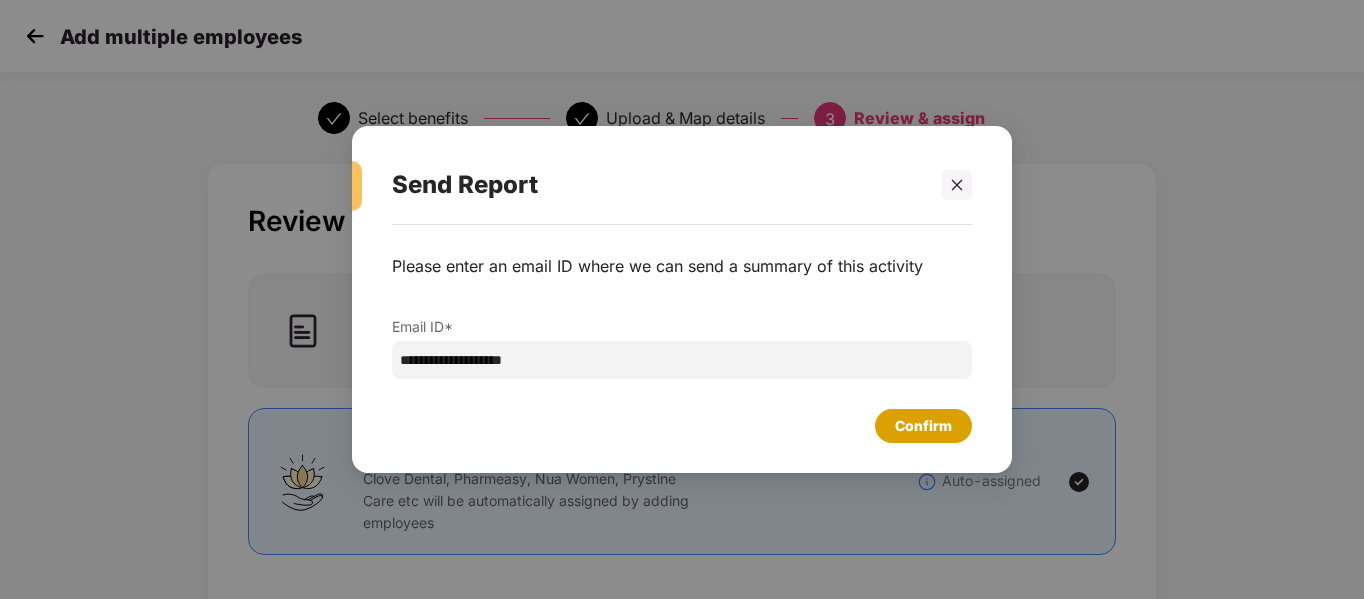 click on "Confirm" at bounding box center (923, 426) 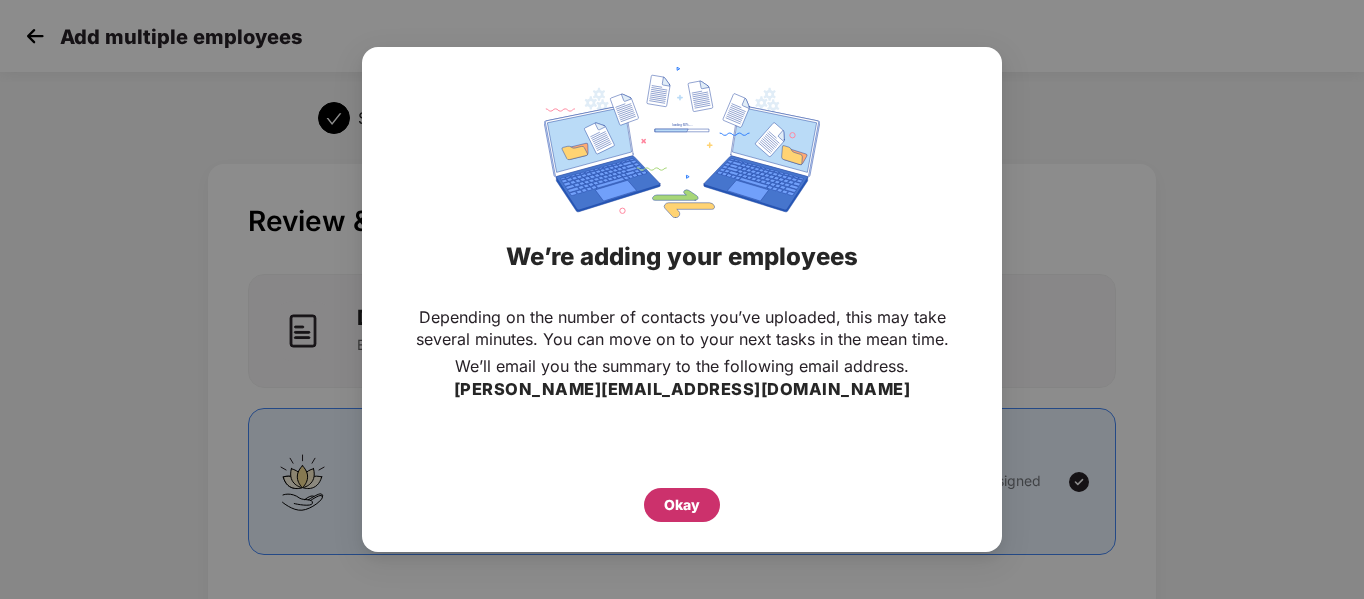 click on "Okay" at bounding box center (682, 505) 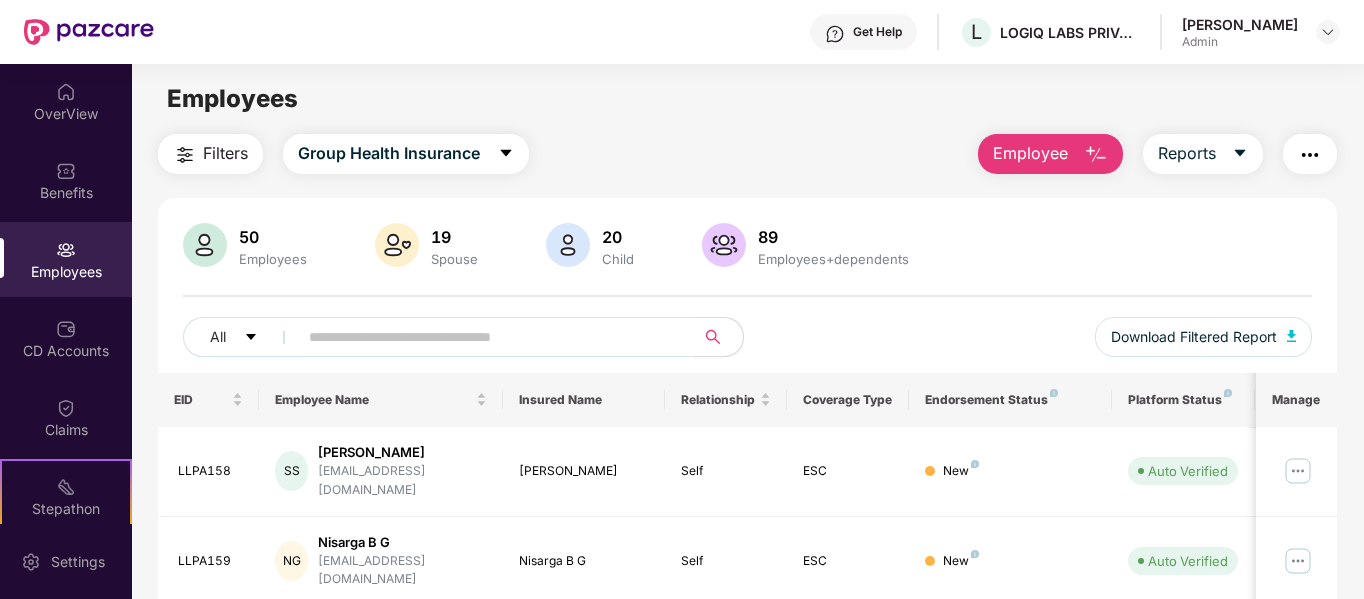 click on "Employee" at bounding box center [1030, 153] 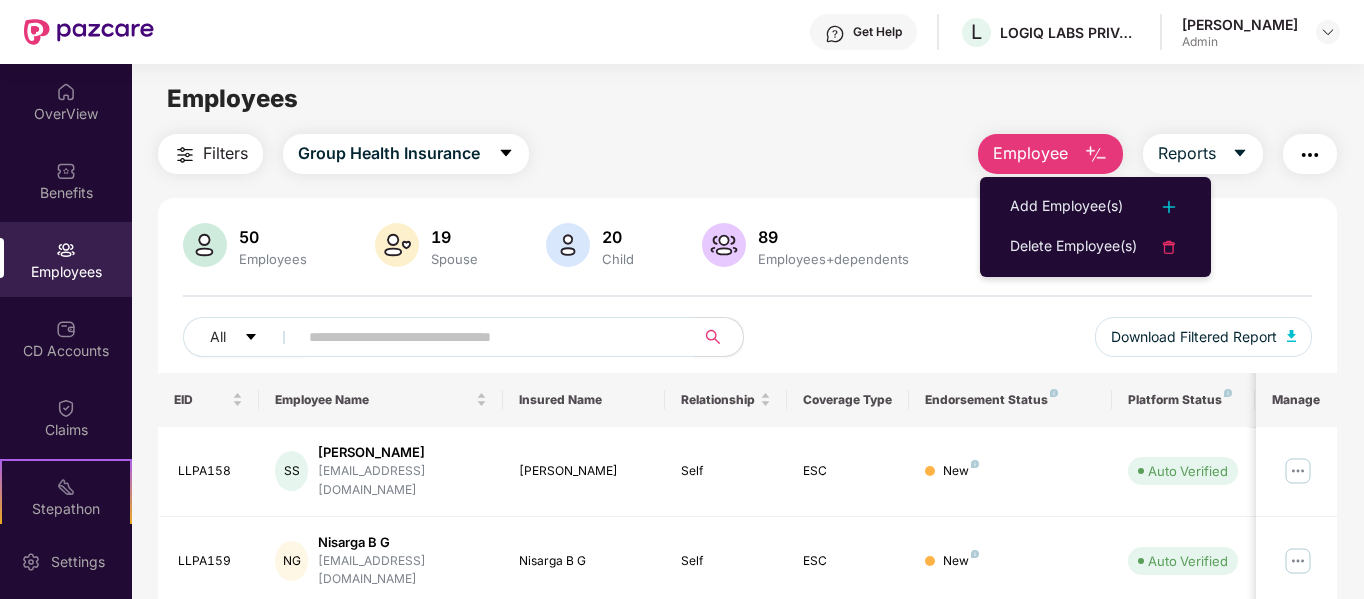click on "Employee" at bounding box center [1030, 153] 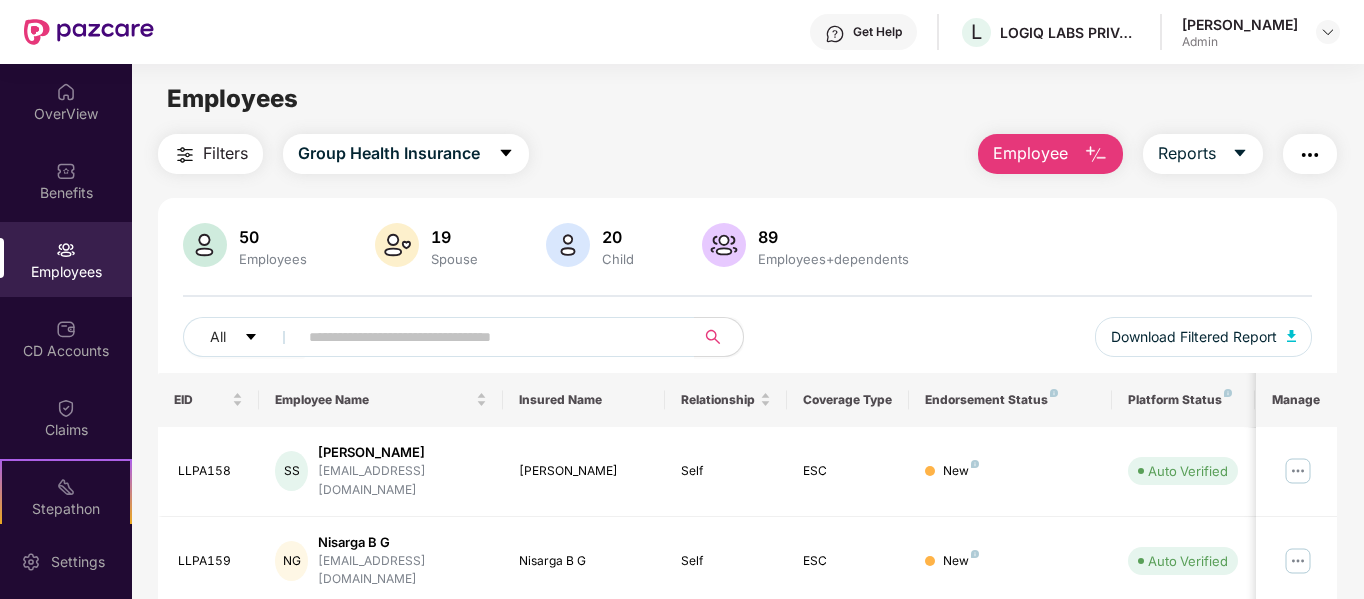 click on "Employee" at bounding box center (1050, 154) 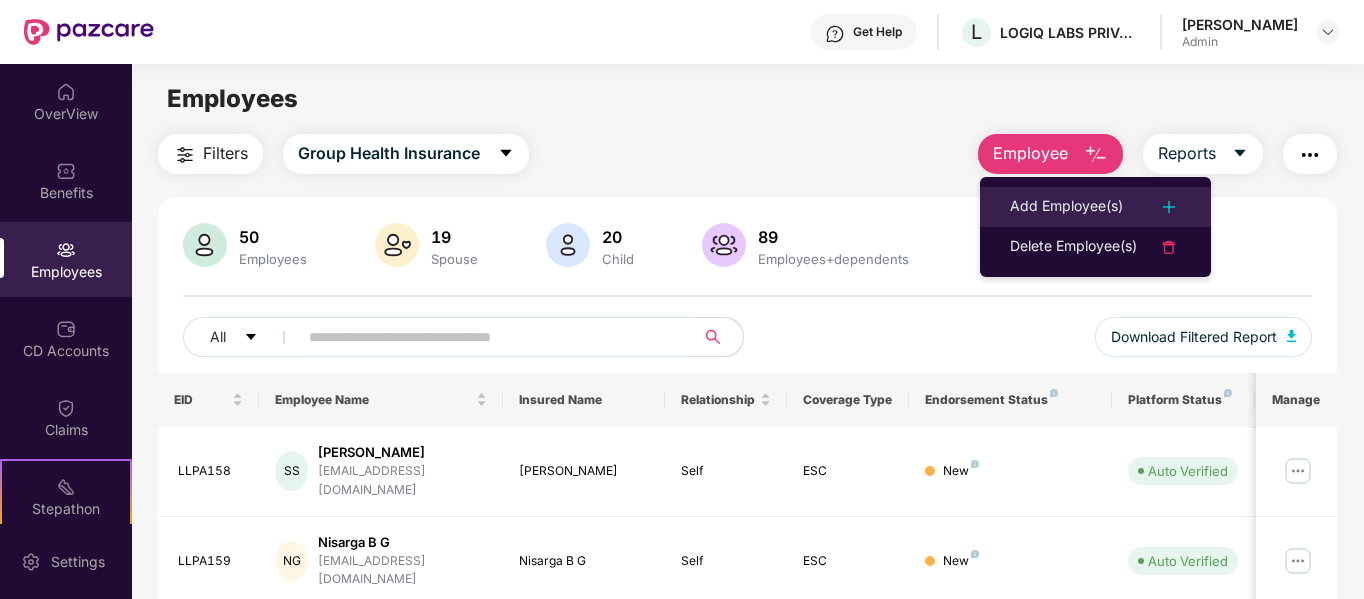 click on "Add Employee(s)" at bounding box center [1066, 207] 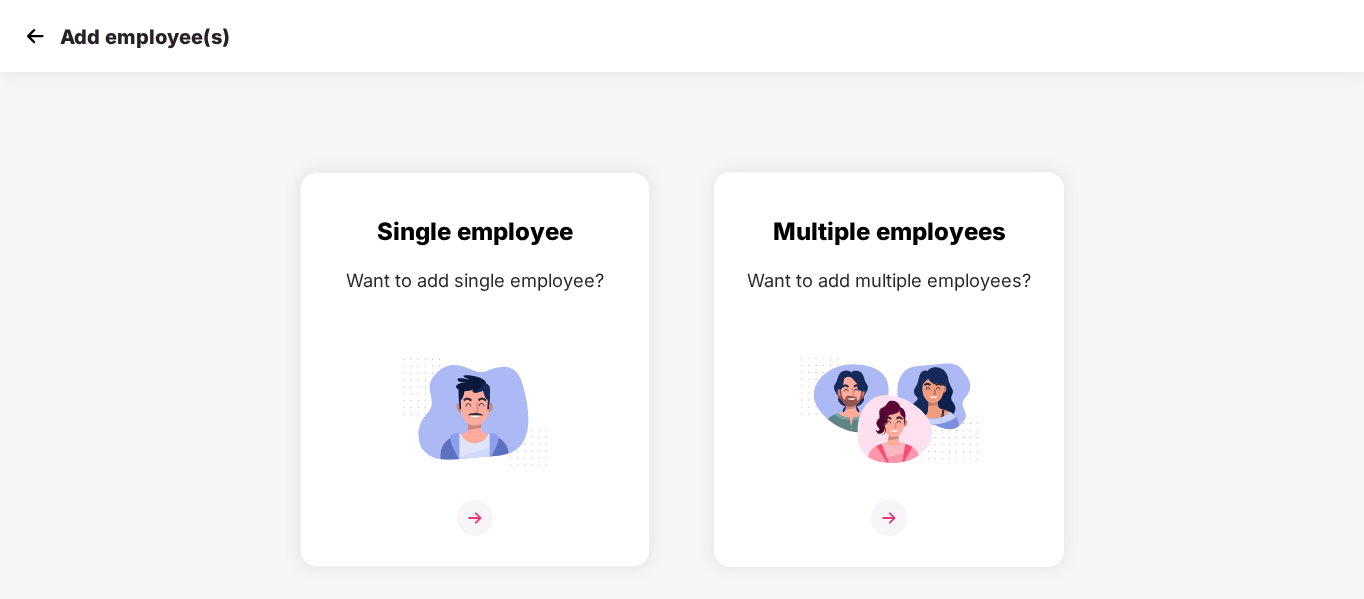 click at bounding box center (889, 518) 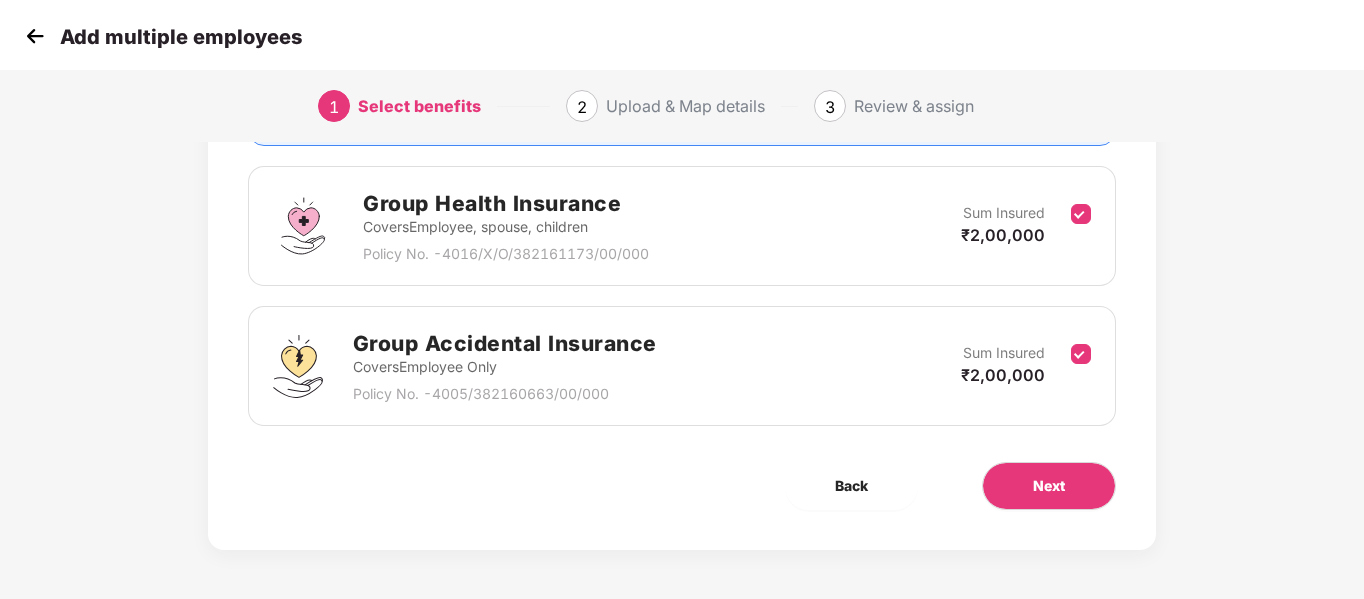 scroll, scrollTop: 280, scrollLeft: 0, axis: vertical 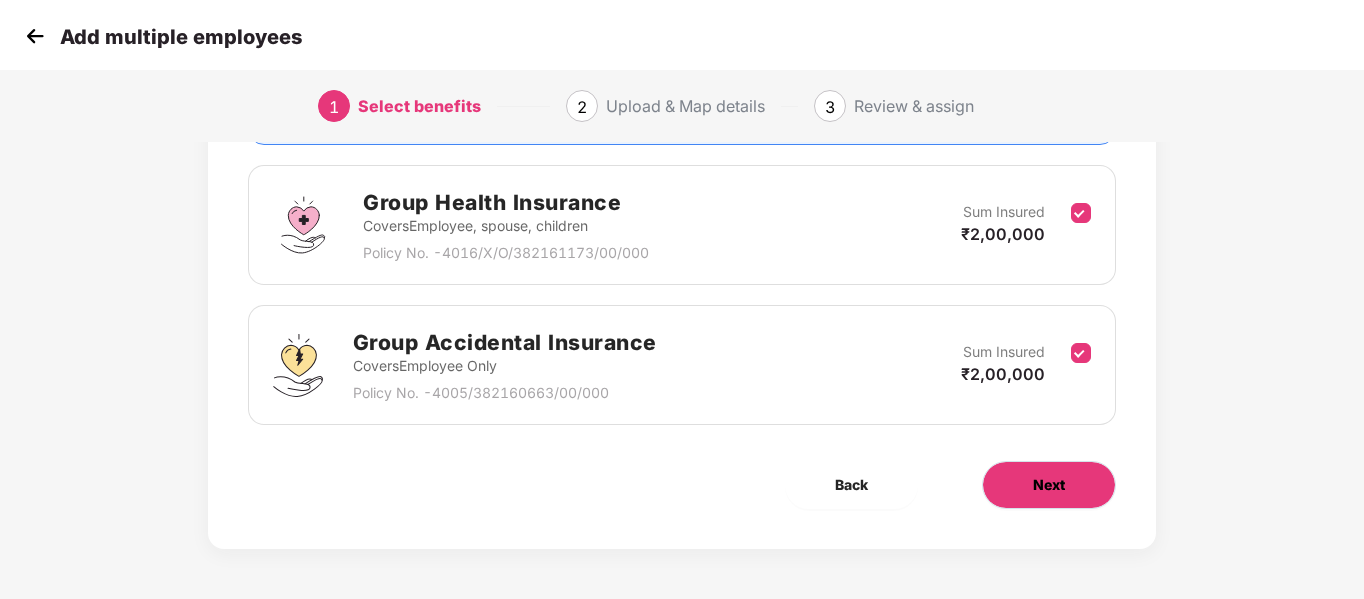 click on "Next" at bounding box center (1049, 485) 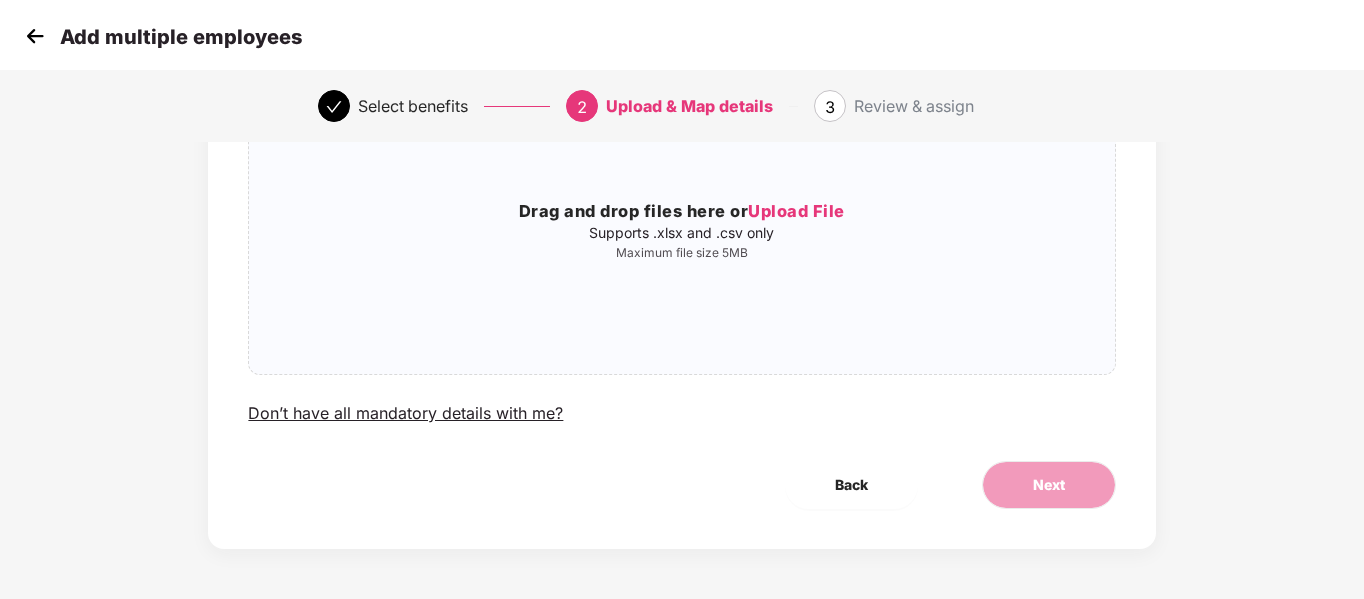 scroll, scrollTop: 0, scrollLeft: 0, axis: both 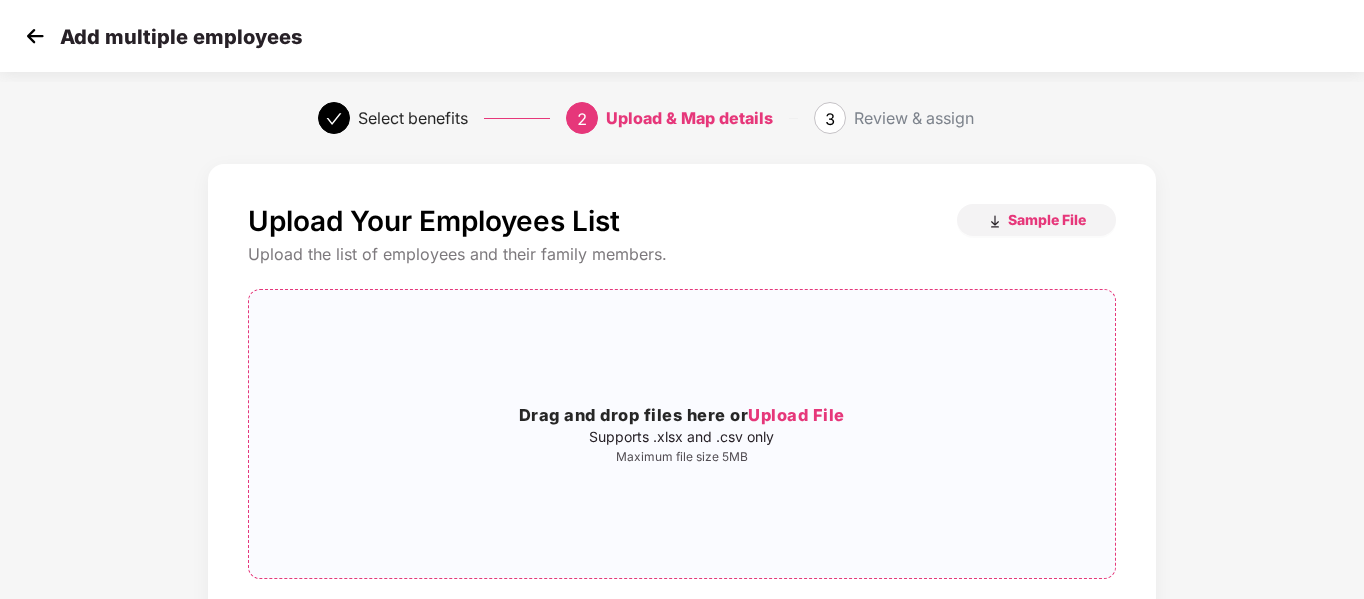 click on "Upload File" at bounding box center (796, 415) 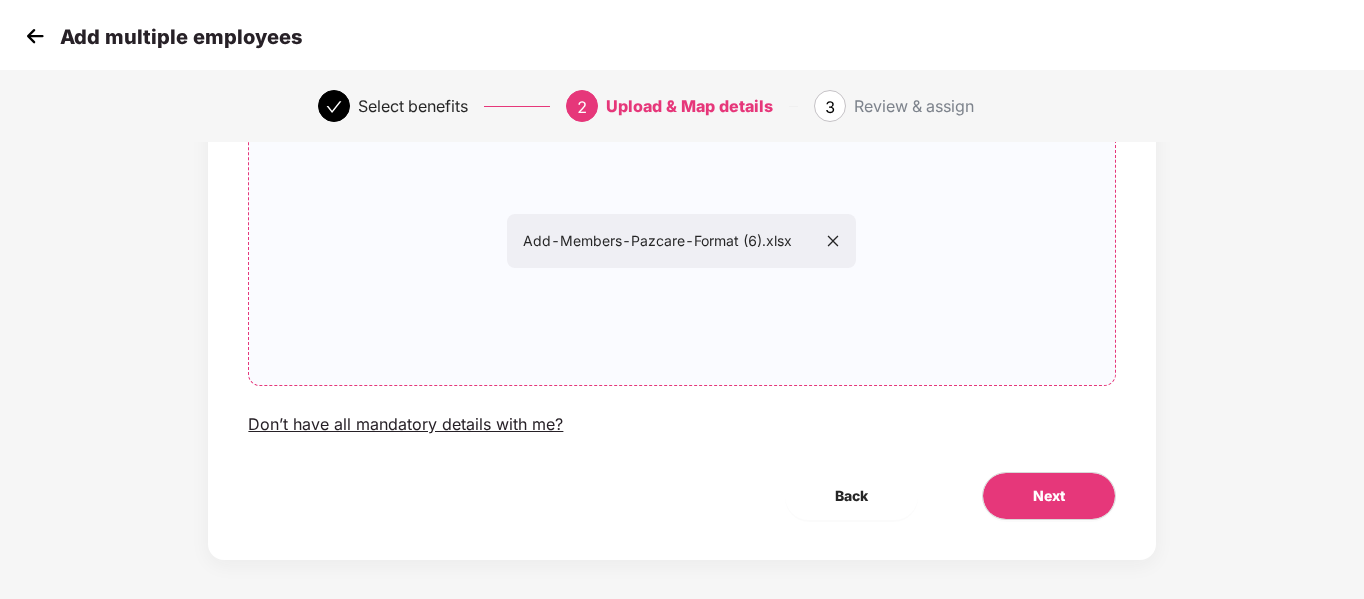scroll, scrollTop: 204, scrollLeft: 0, axis: vertical 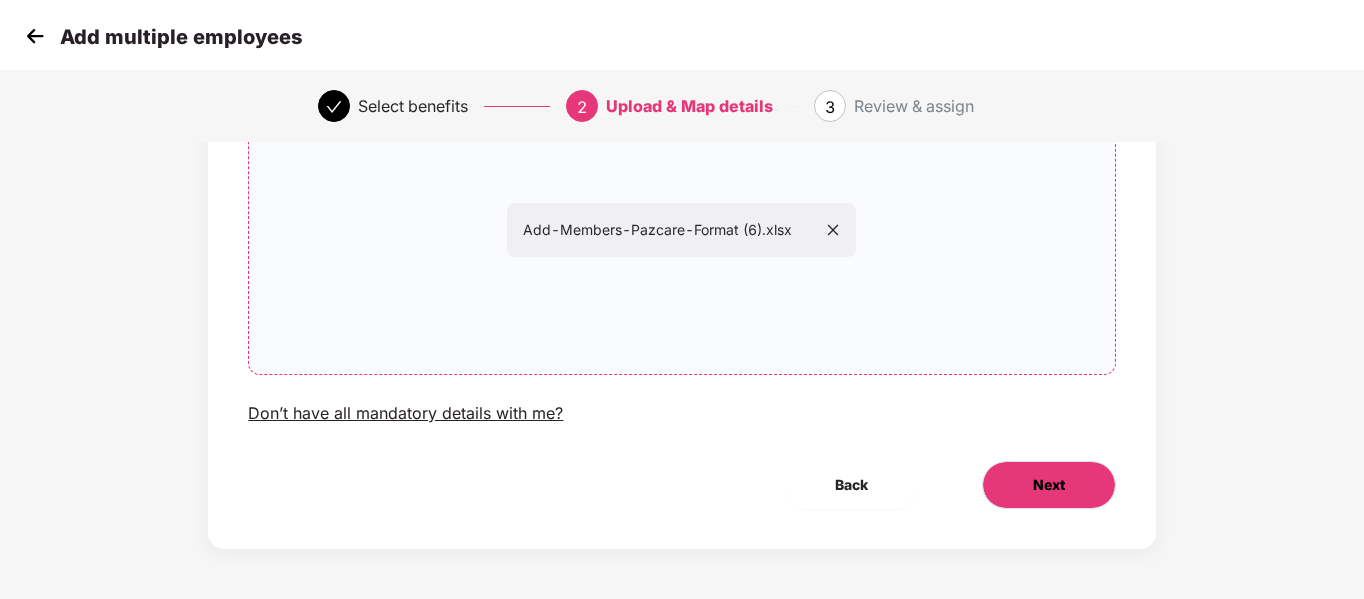 click on "Next" at bounding box center [1049, 485] 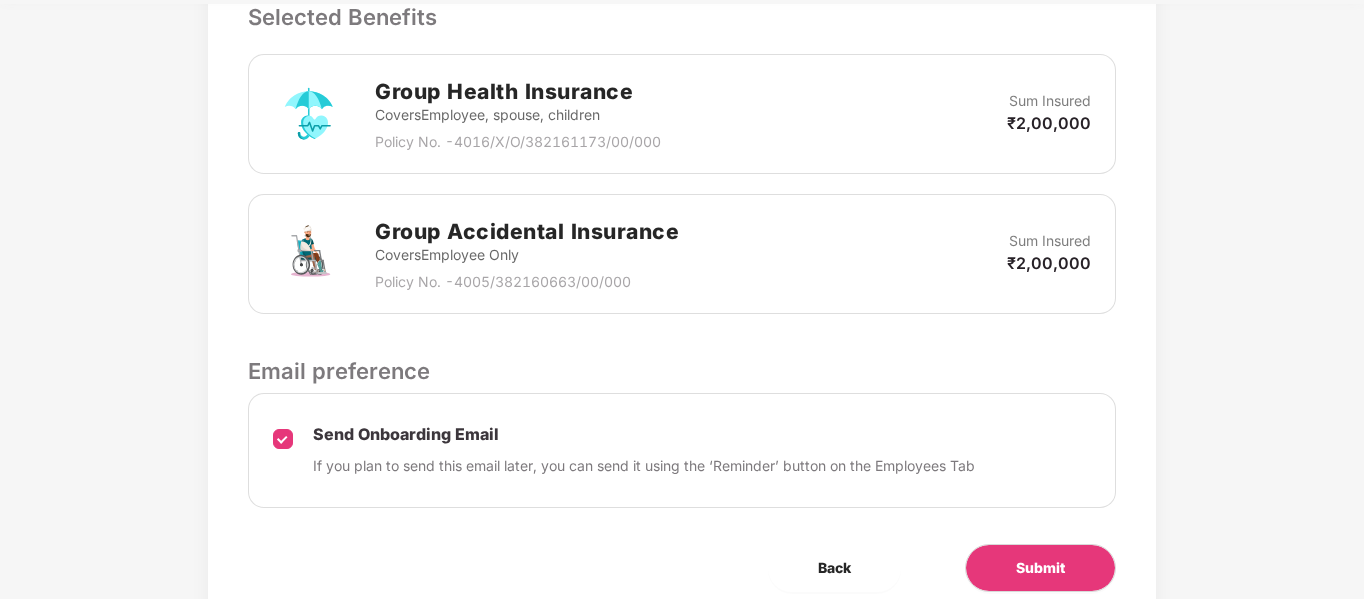 scroll, scrollTop: 678, scrollLeft: 0, axis: vertical 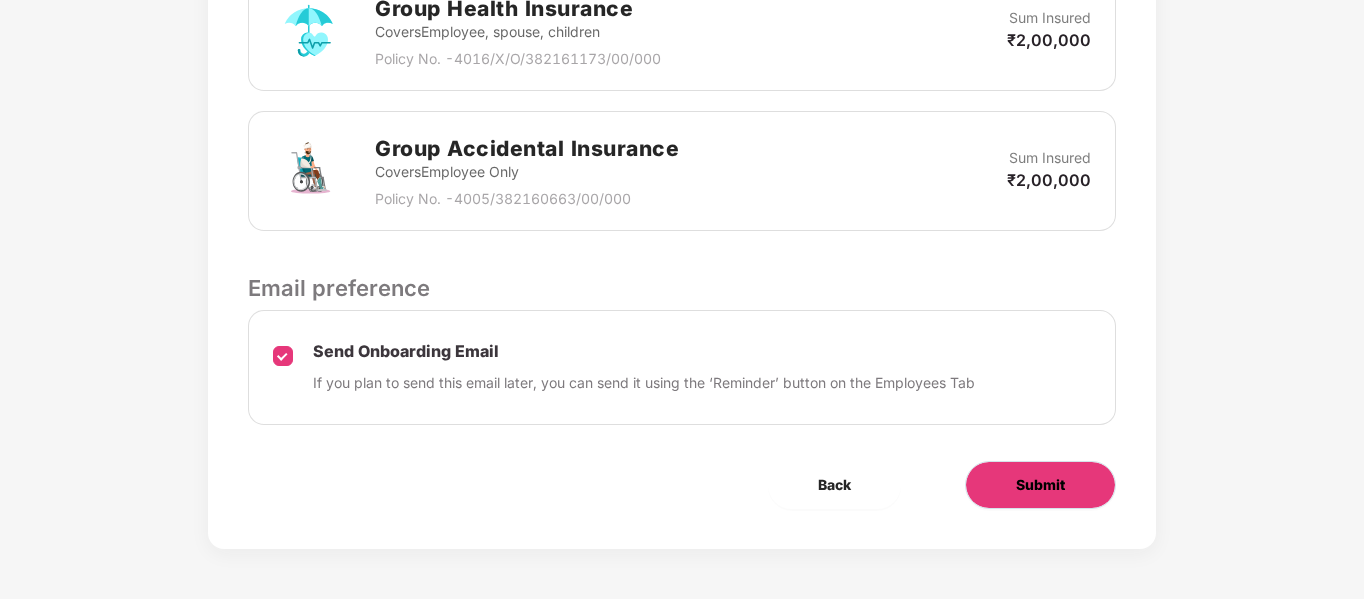 click on "Submit" at bounding box center (1040, 485) 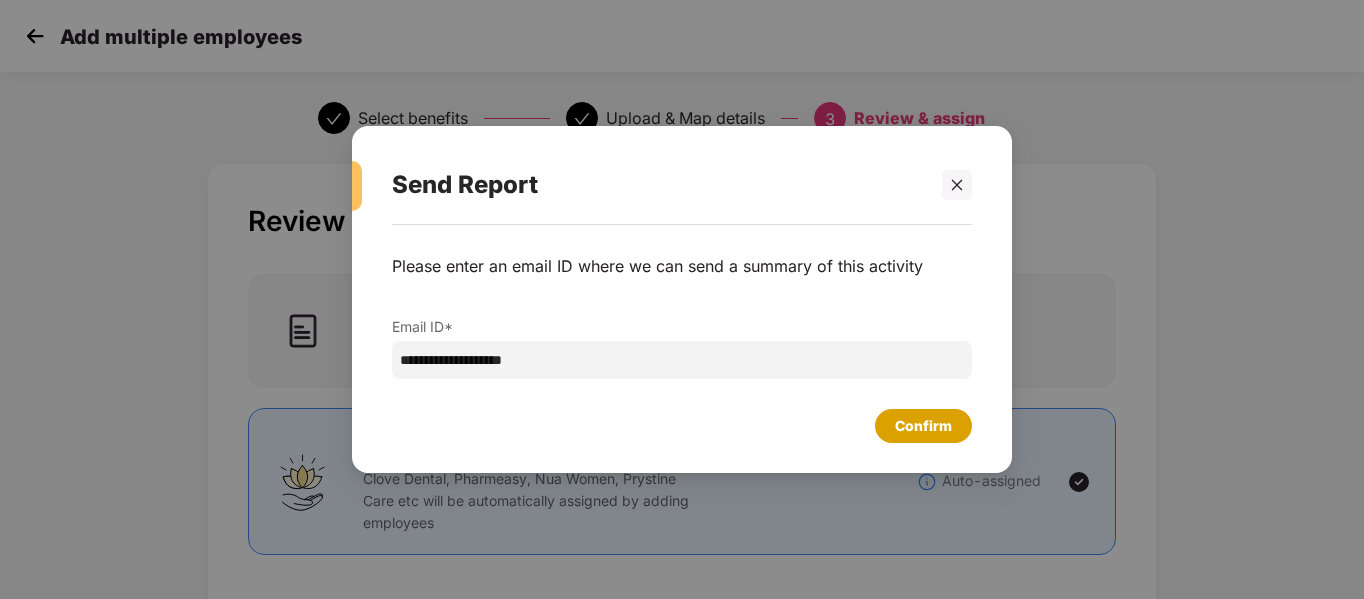 click on "Confirm" at bounding box center (923, 426) 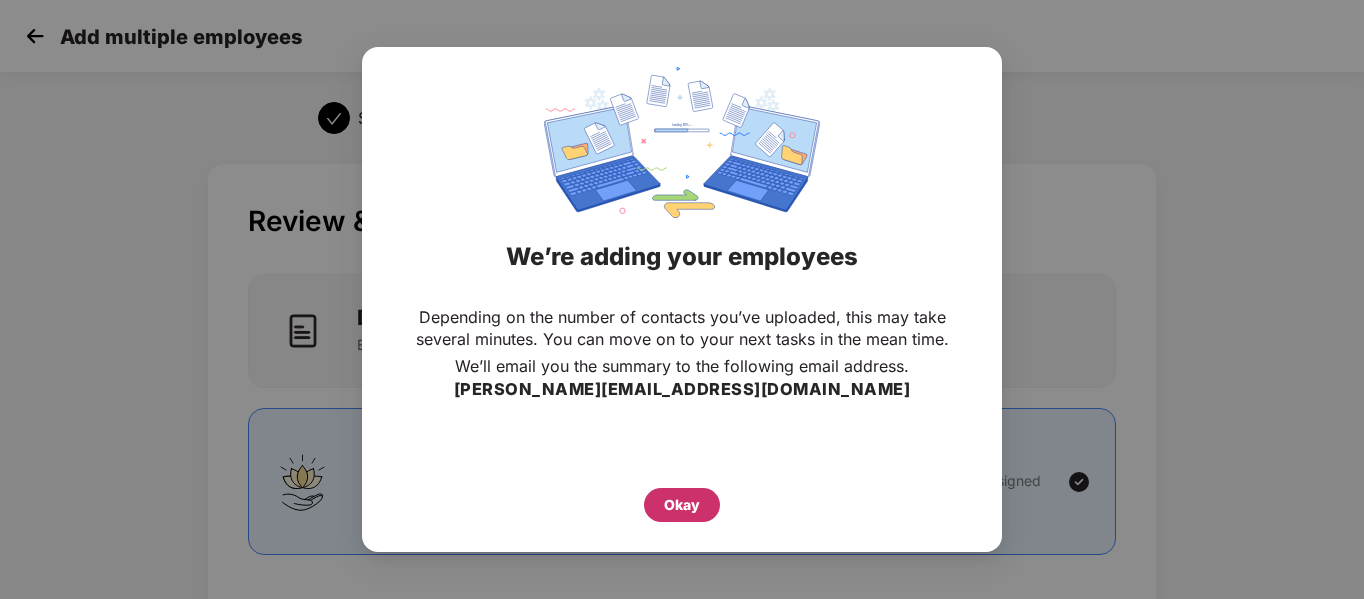 click on "Okay" at bounding box center (682, 505) 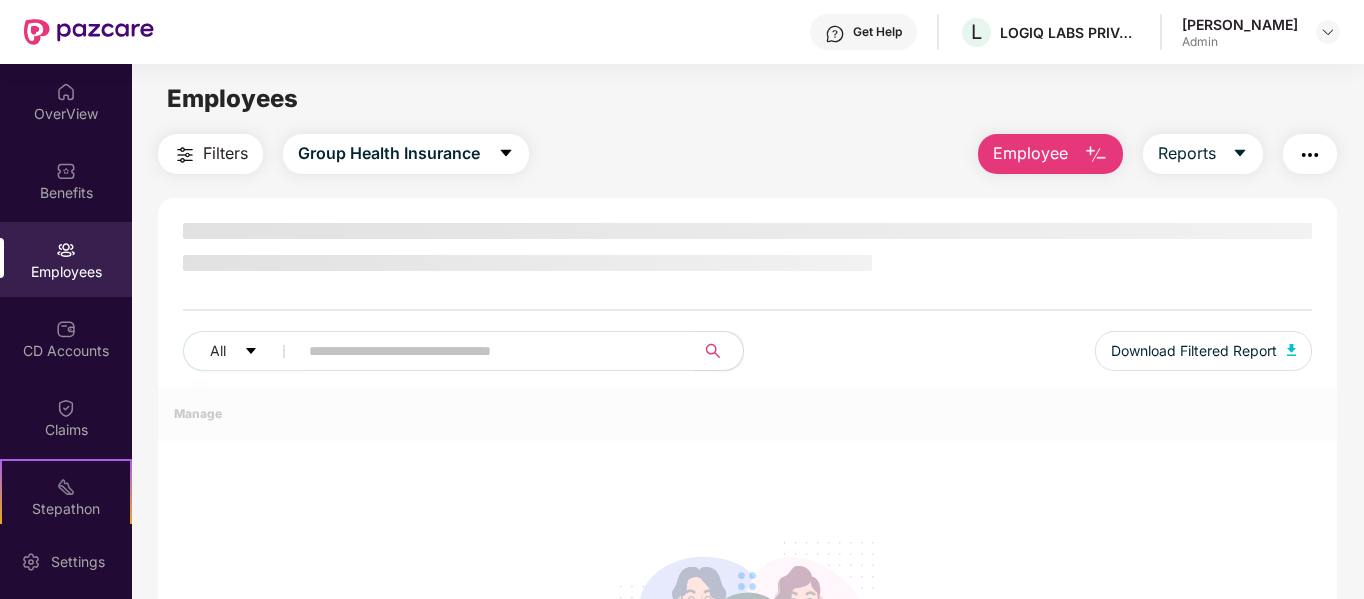 scroll, scrollTop: 0, scrollLeft: 0, axis: both 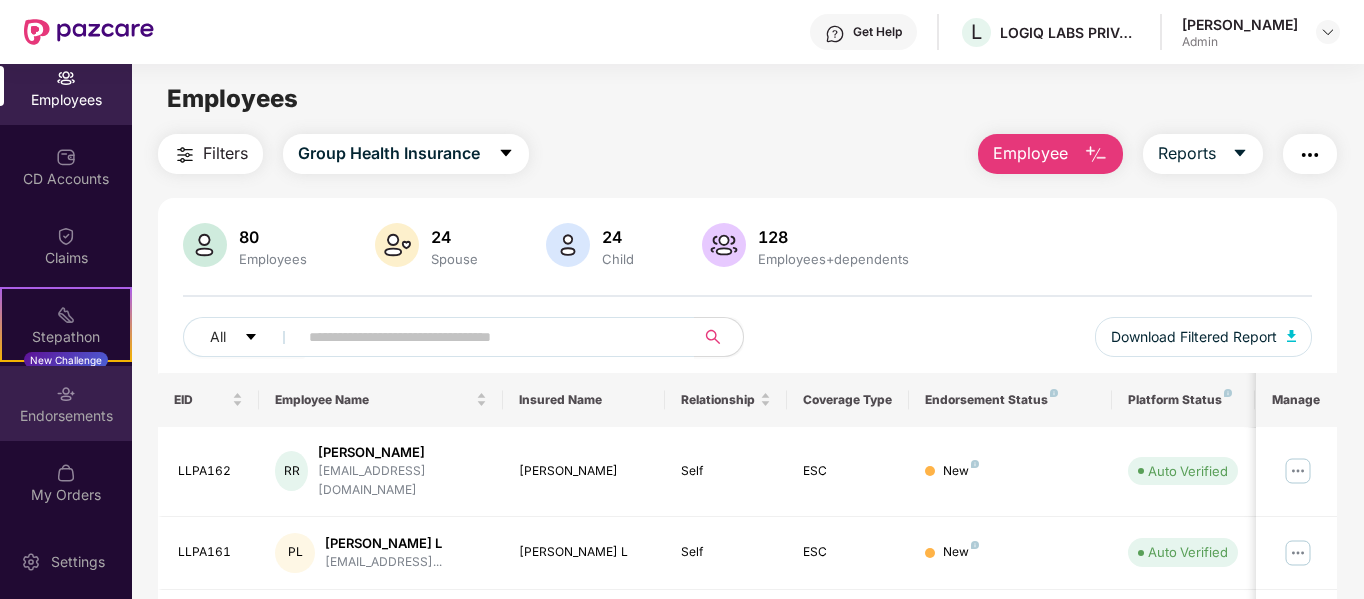 click on "Endorsements" at bounding box center (66, 416) 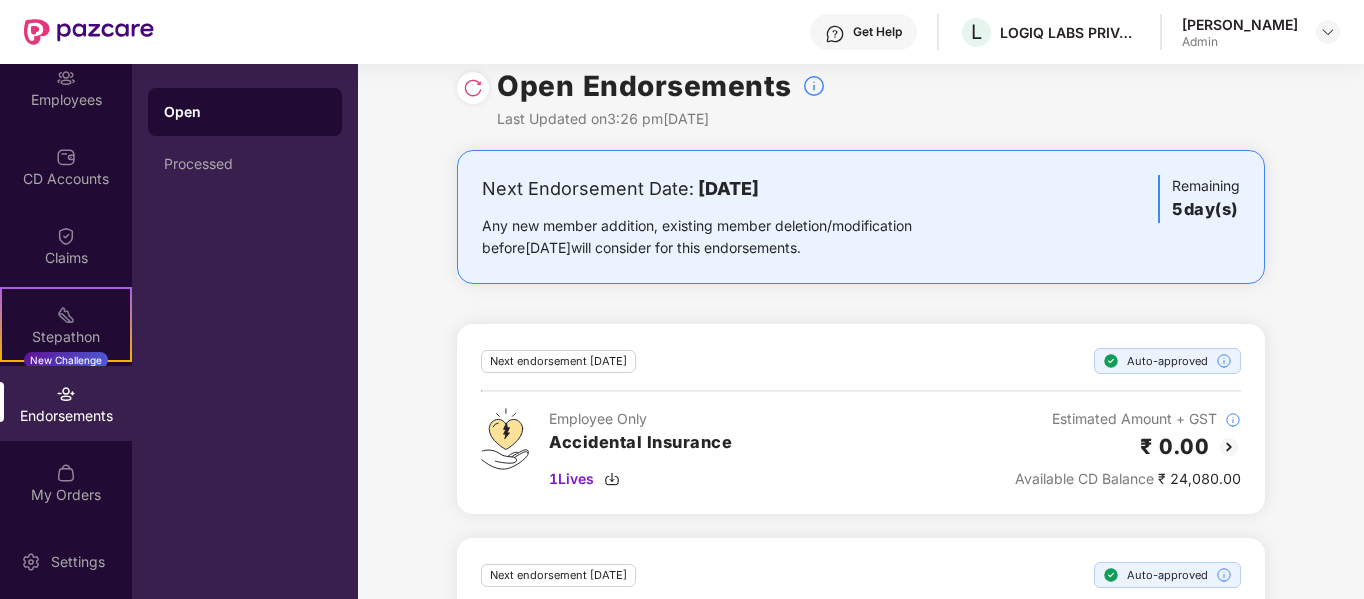 scroll, scrollTop: 0, scrollLeft: 0, axis: both 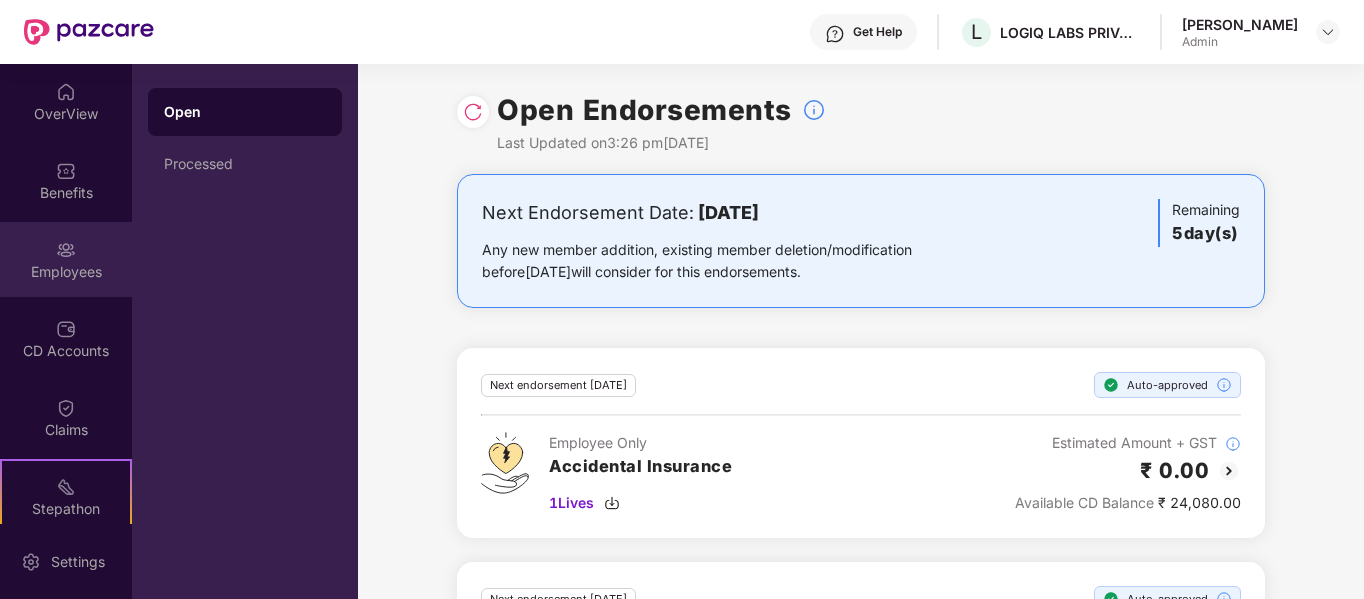 click on "Employees" at bounding box center [66, 272] 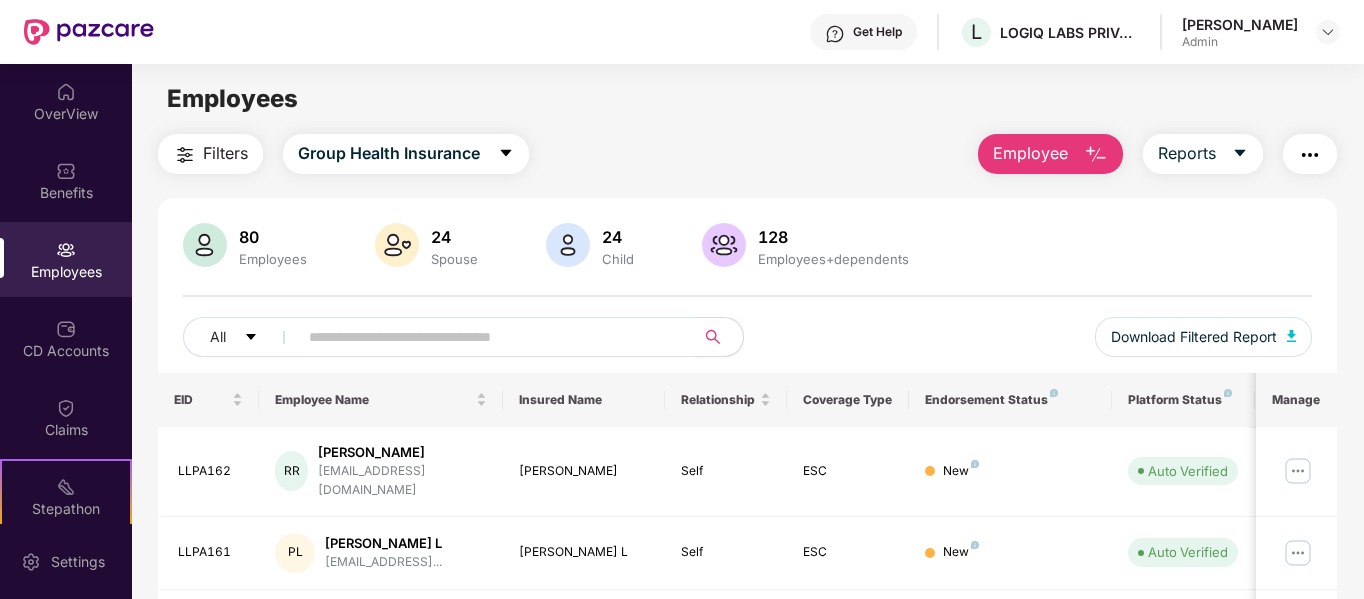 click at bounding box center (488, 337) 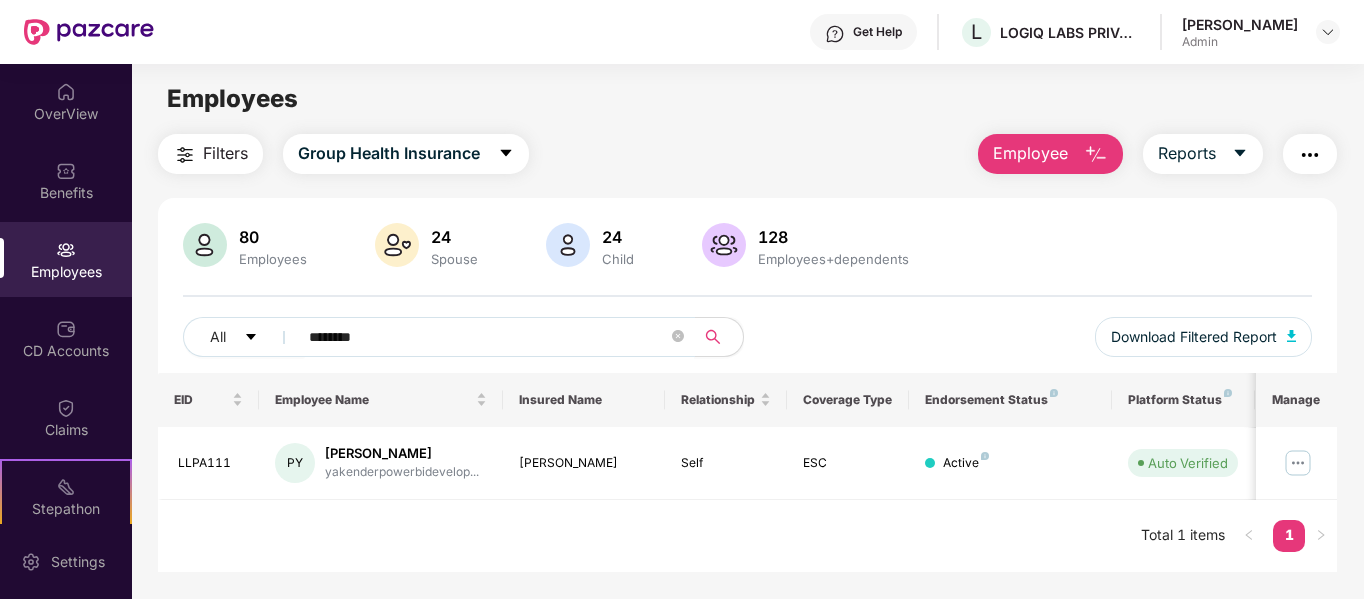 scroll, scrollTop: 64, scrollLeft: 0, axis: vertical 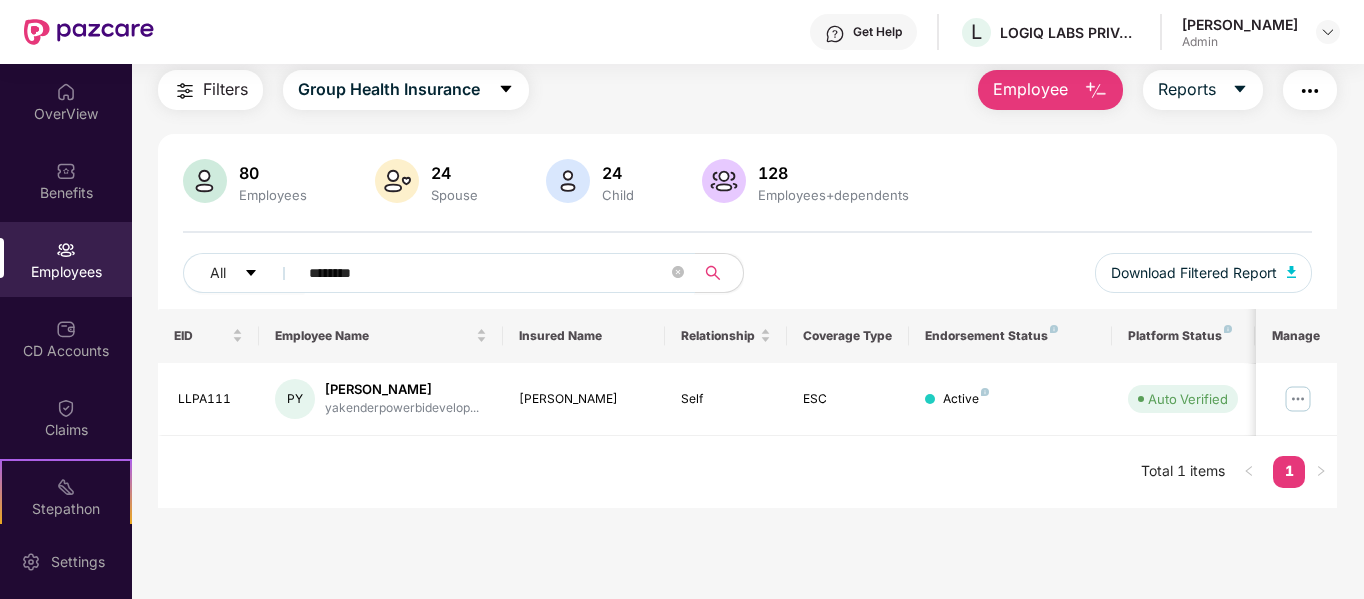 type on "********" 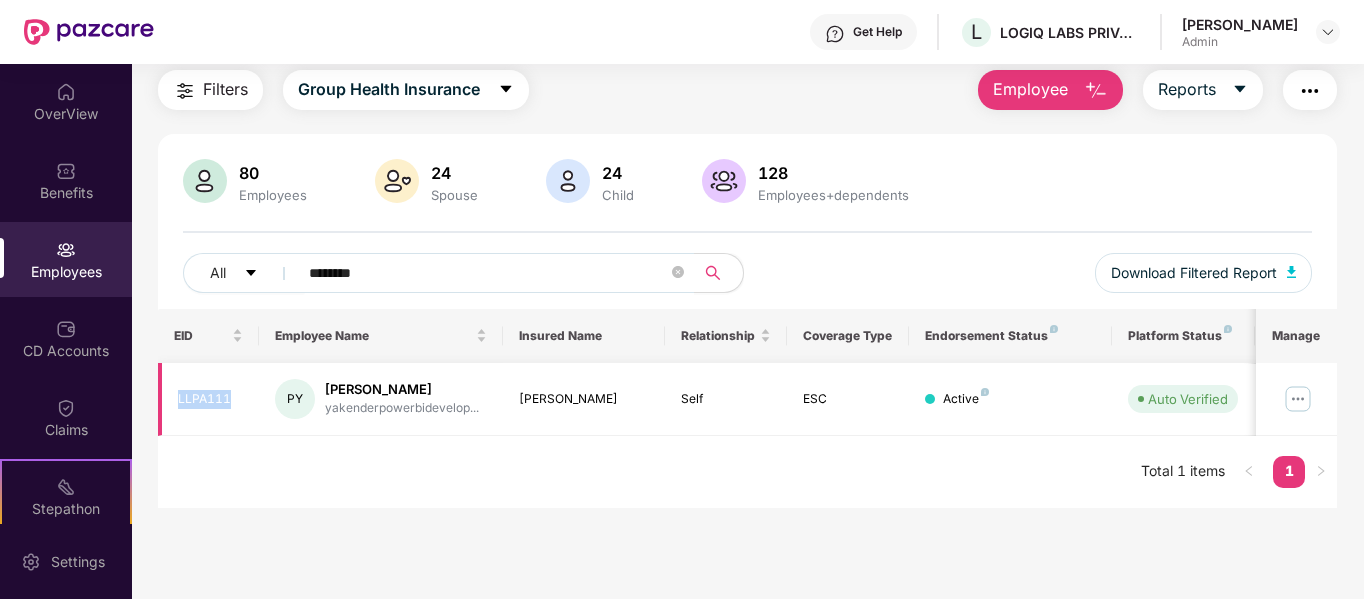 drag, startPoint x: 229, startPoint y: 398, endPoint x: 176, endPoint y: 401, distance: 53.08484 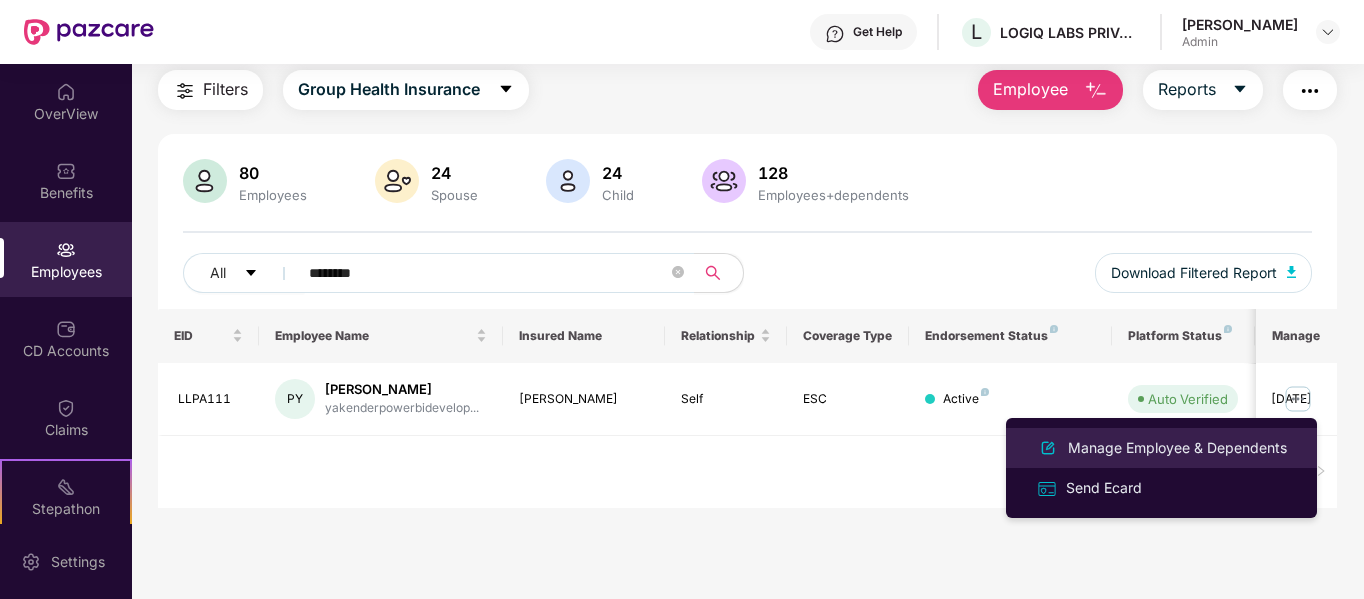 click on "Manage Employee & Dependents" at bounding box center (1177, 448) 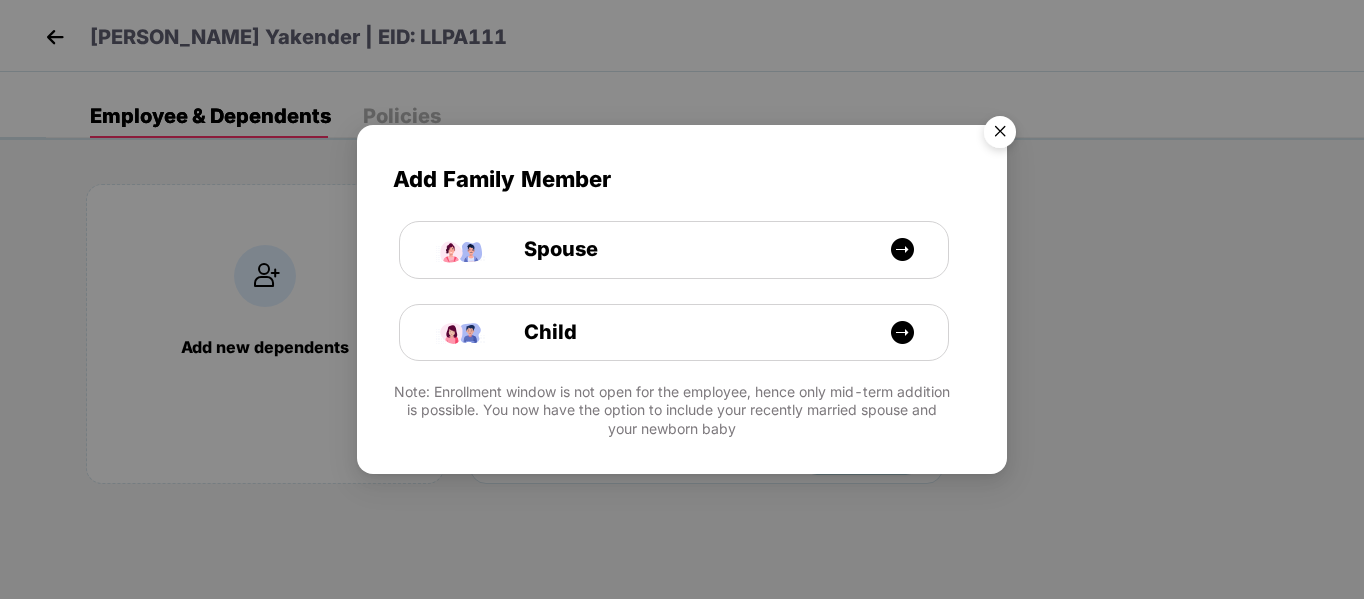 click at bounding box center (1000, 135) 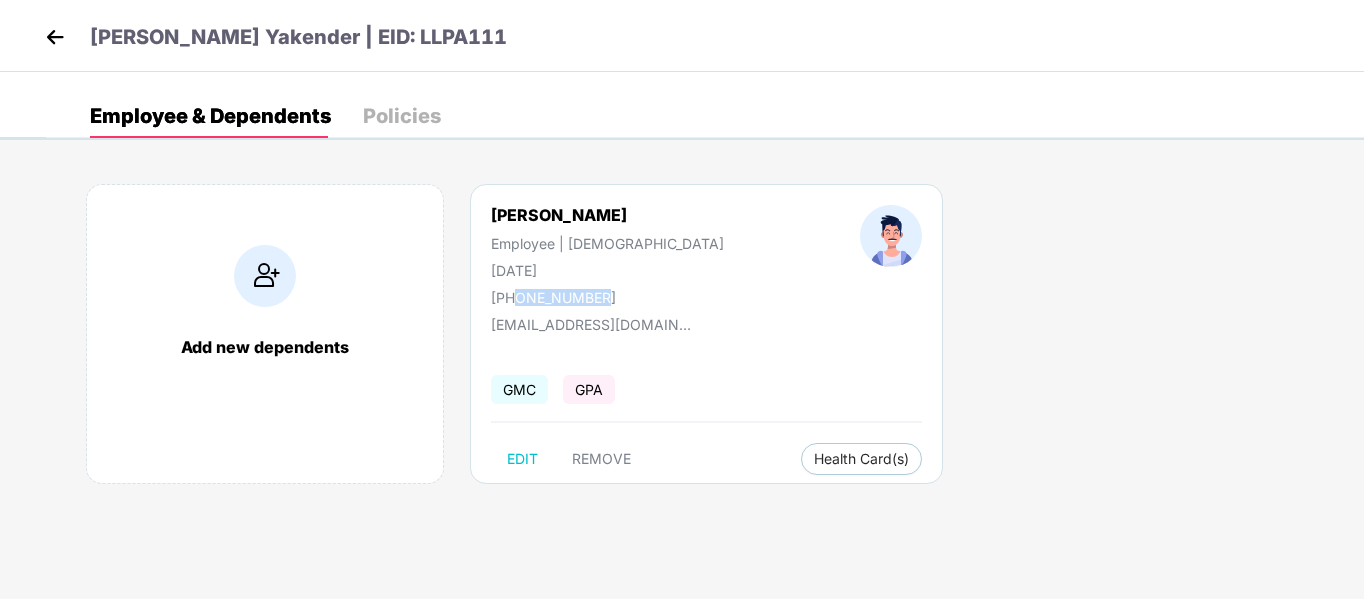 drag, startPoint x: 515, startPoint y: 296, endPoint x: 594, endPoint y: 293, distance: 79.05694 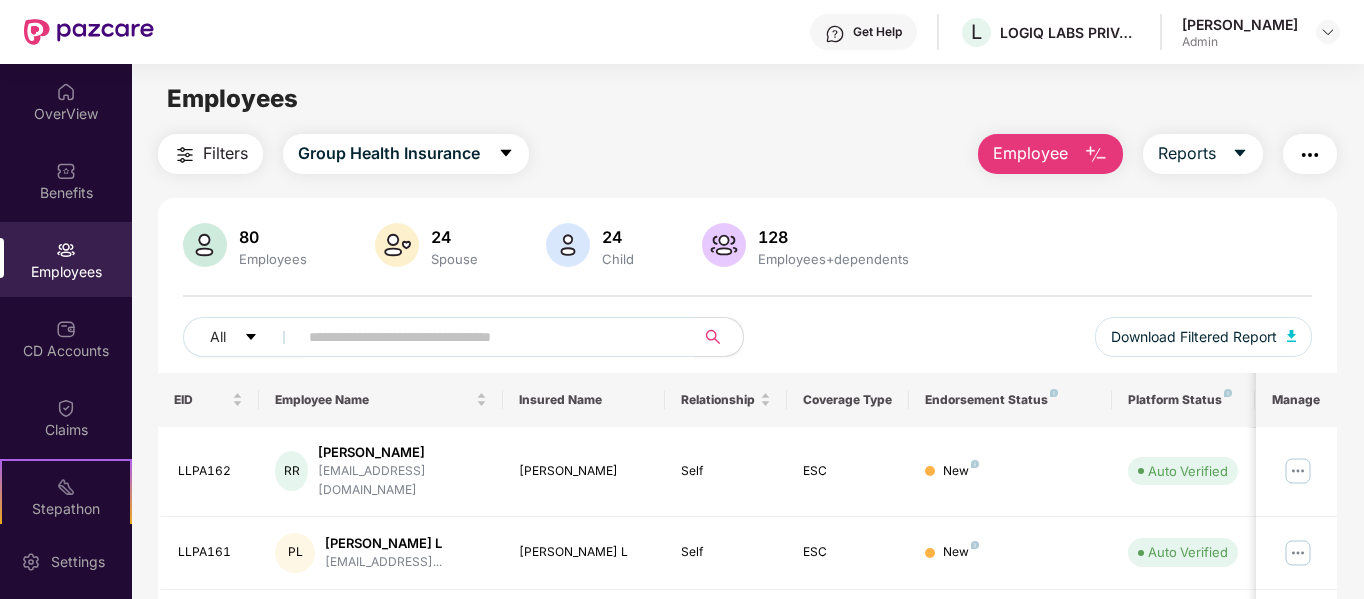 click at bounding box center [488, 337] 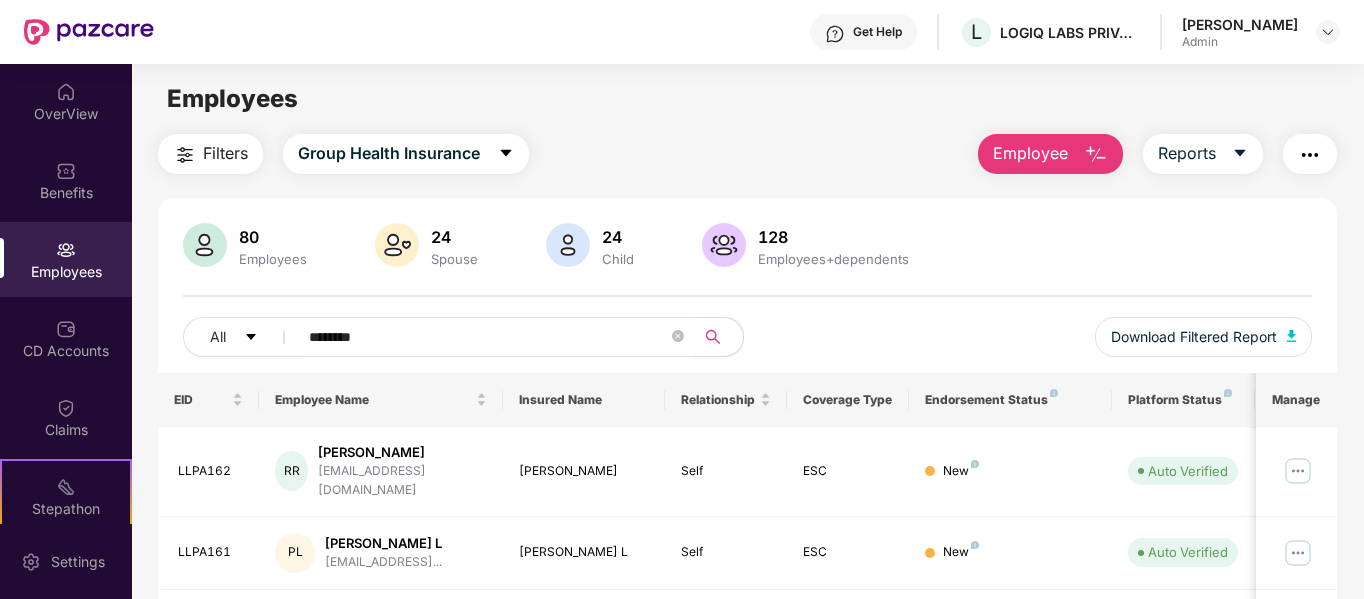 type on "********" 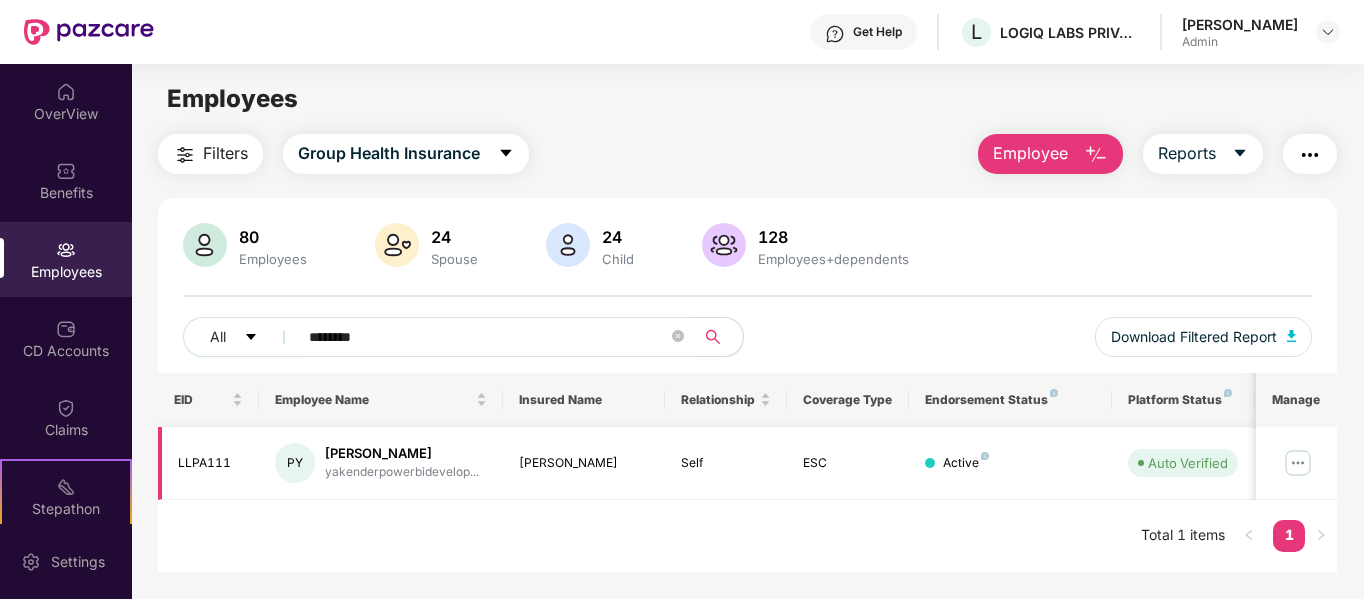 click at bounding box center (1298, 463) 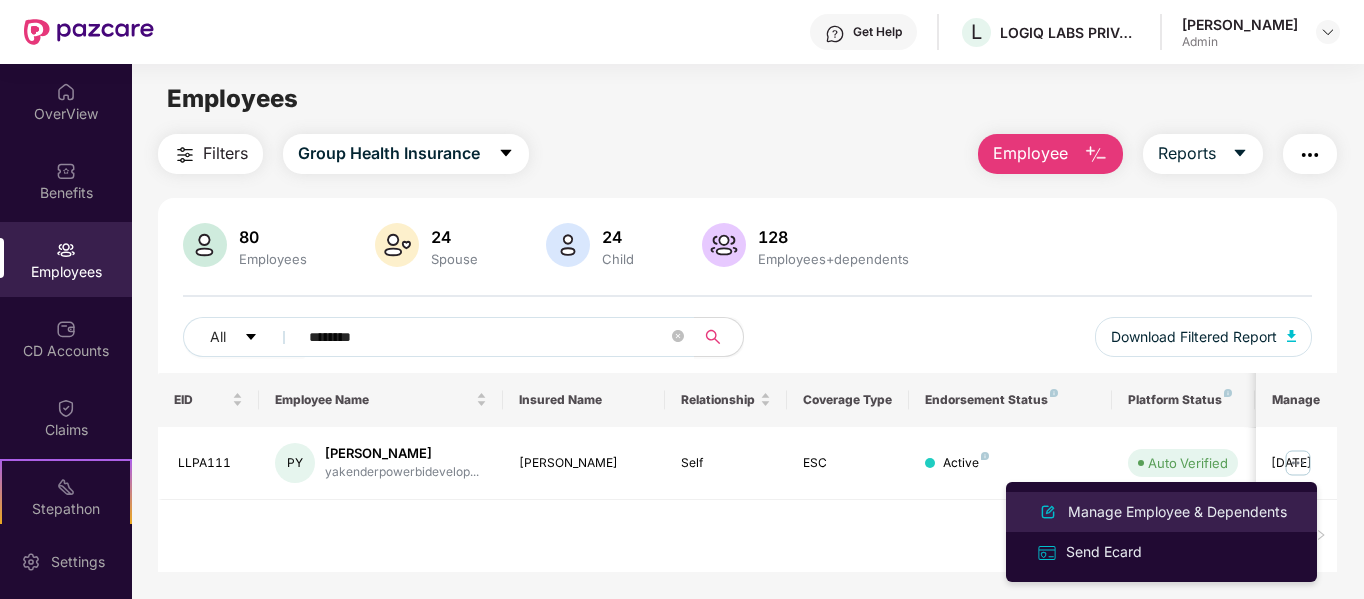 click on "Manage Employee & Dependents" at bounding box center (1177, 512) 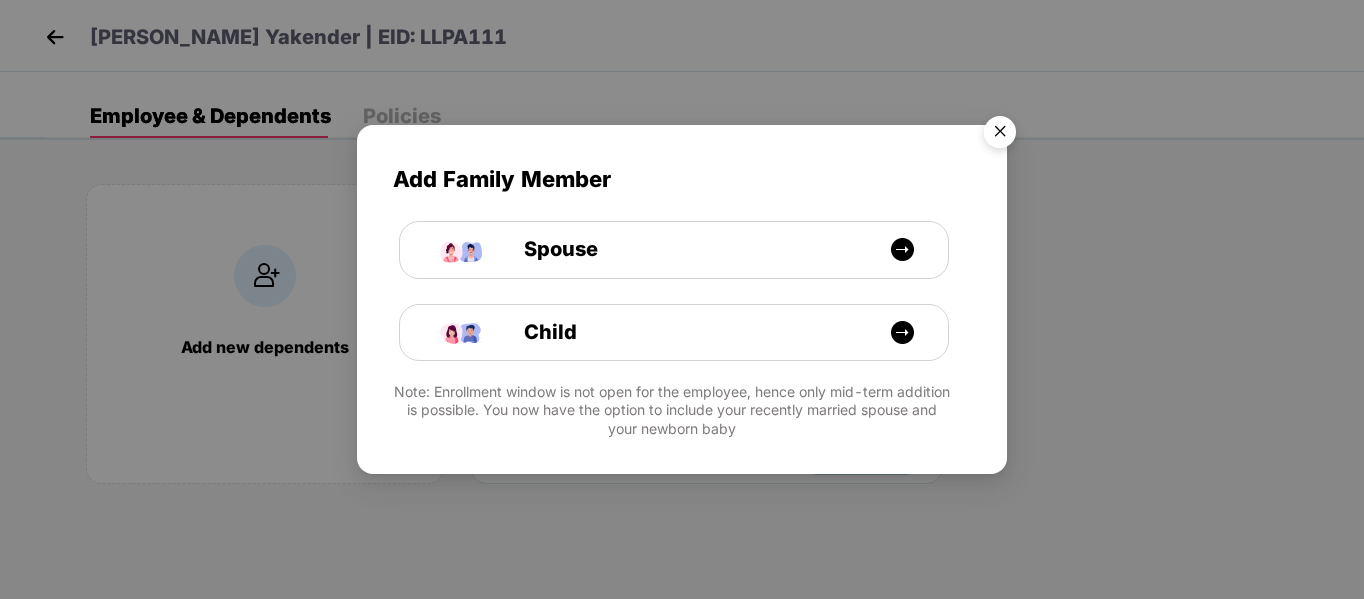 click at bounding box center (1000, 135) 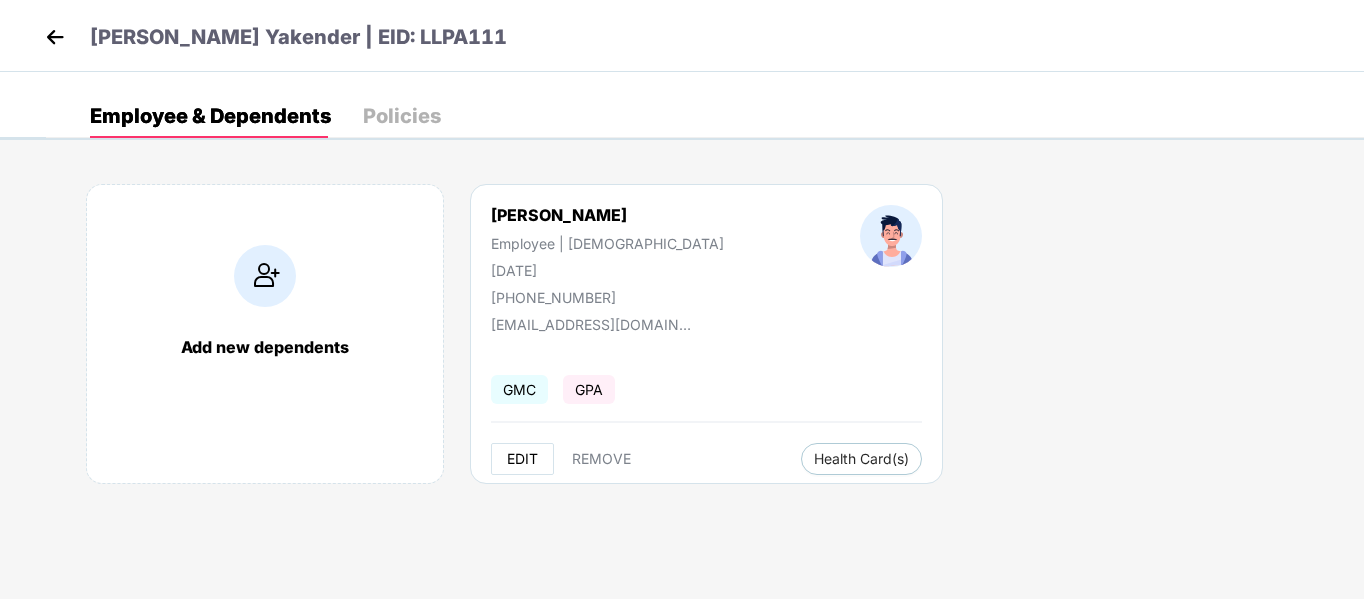 click on "EDIT" at bounding box center [522, 459] 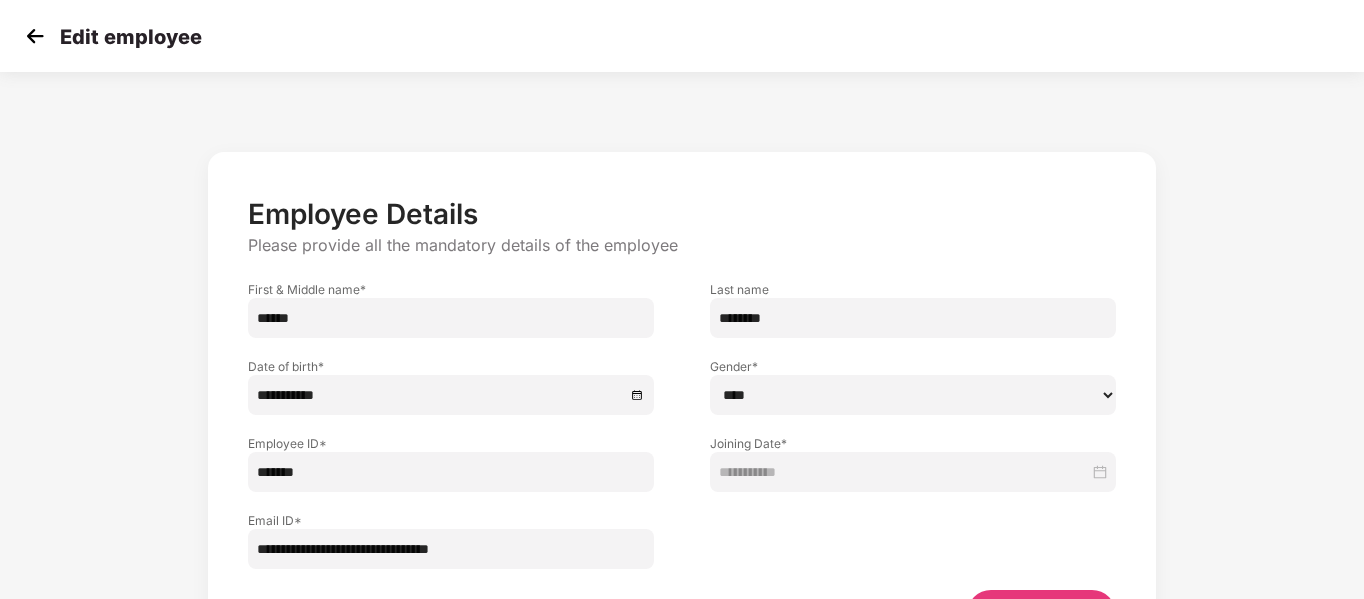click at bounding box center [35, 36] 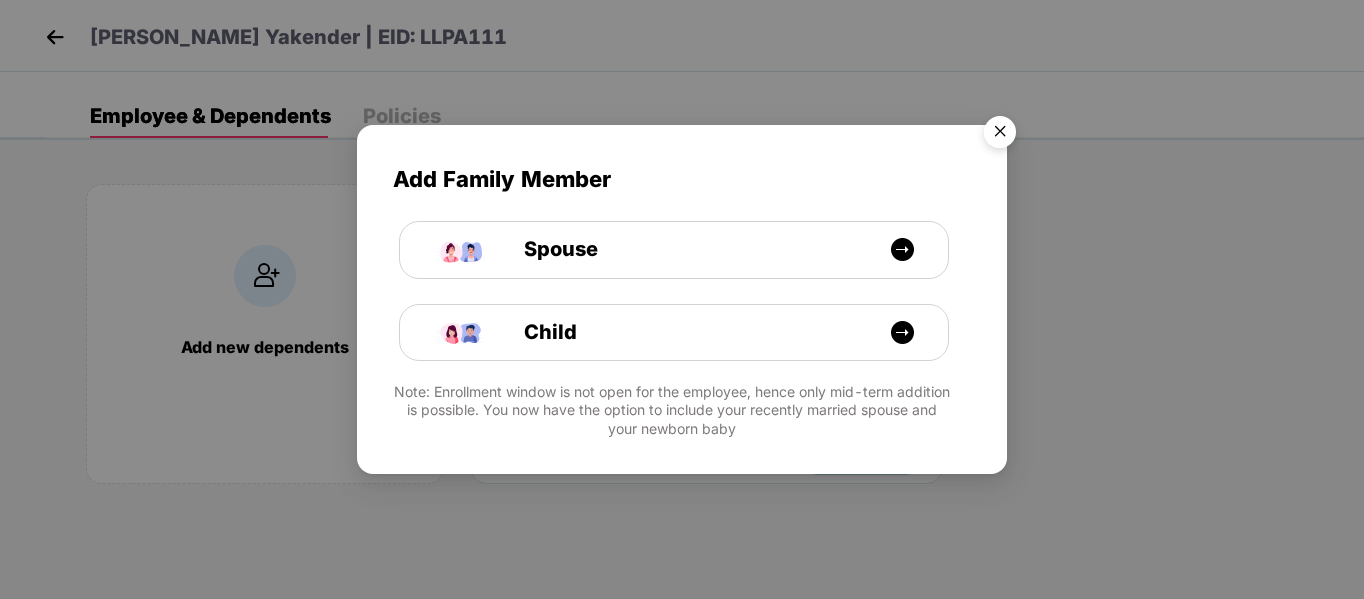 click at bounding box center [1000, 135] 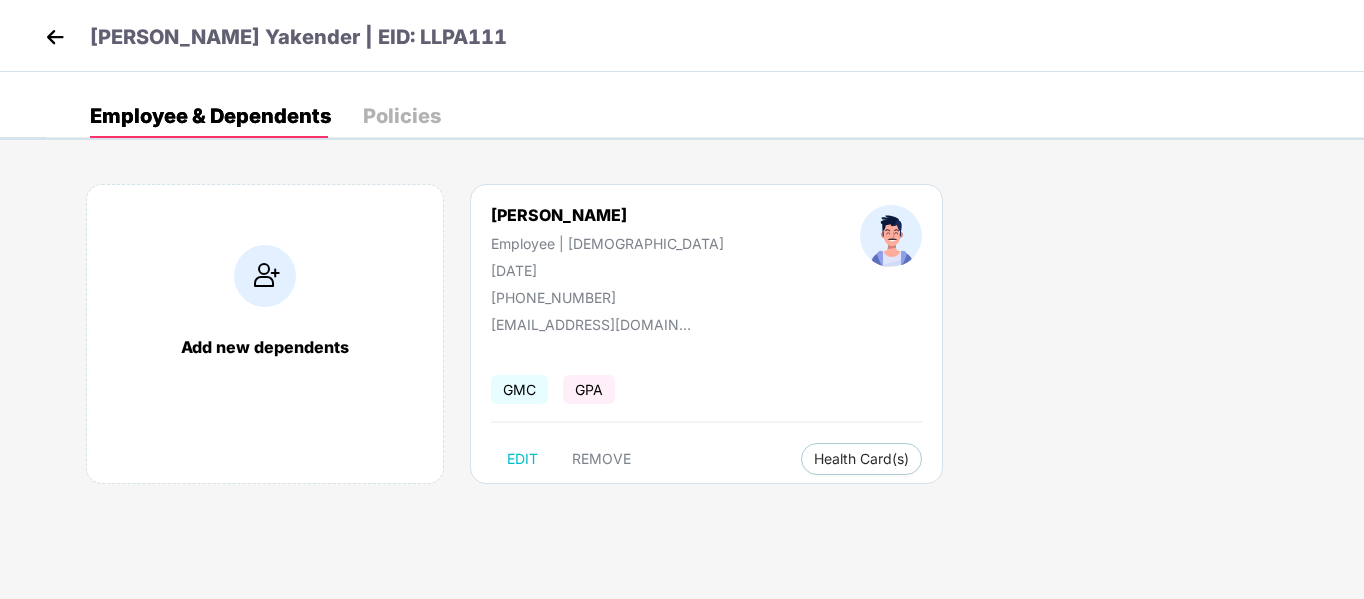 click on "Pujari Yakender | EID: LLPA111" at bounding box center [273, 40] 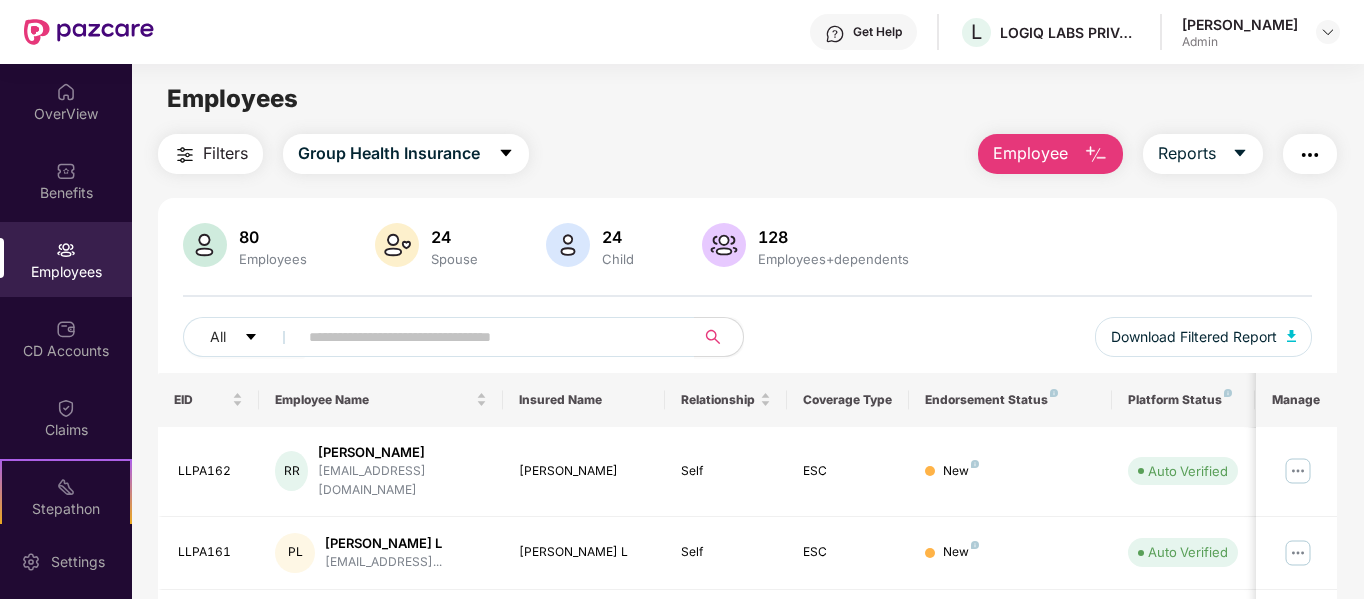 click on "Employee" at bounding box center (1030, 153) 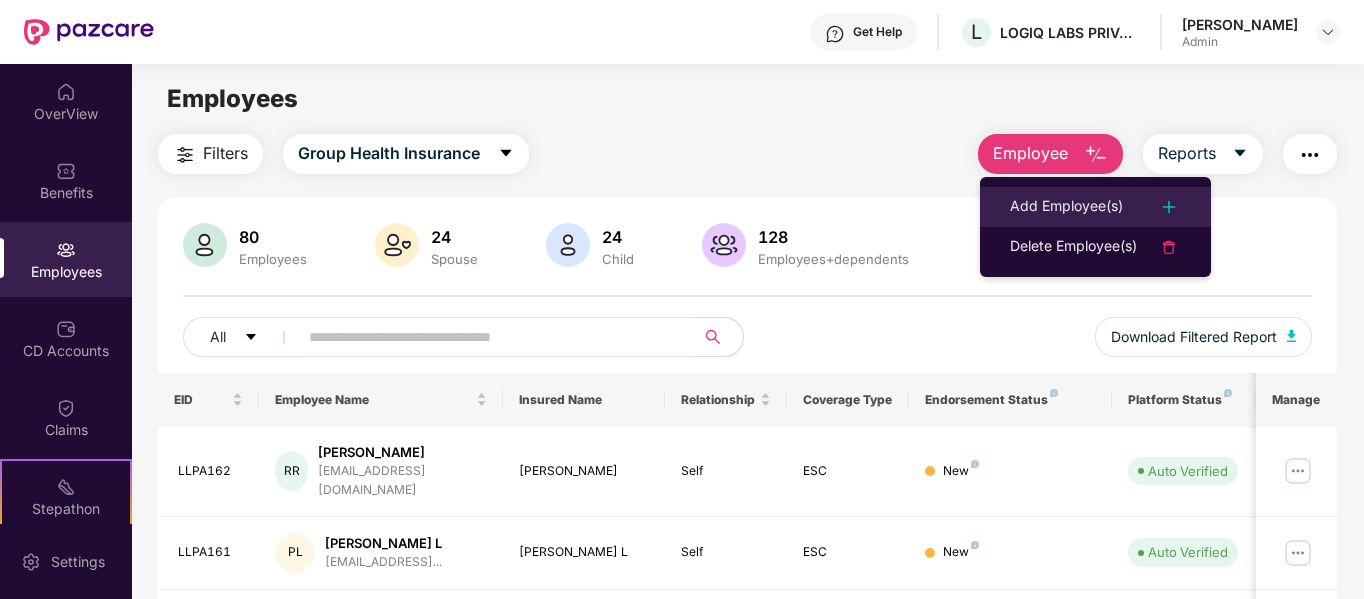 click on "Add Employee(s)" at bounding box center (1066, 207) 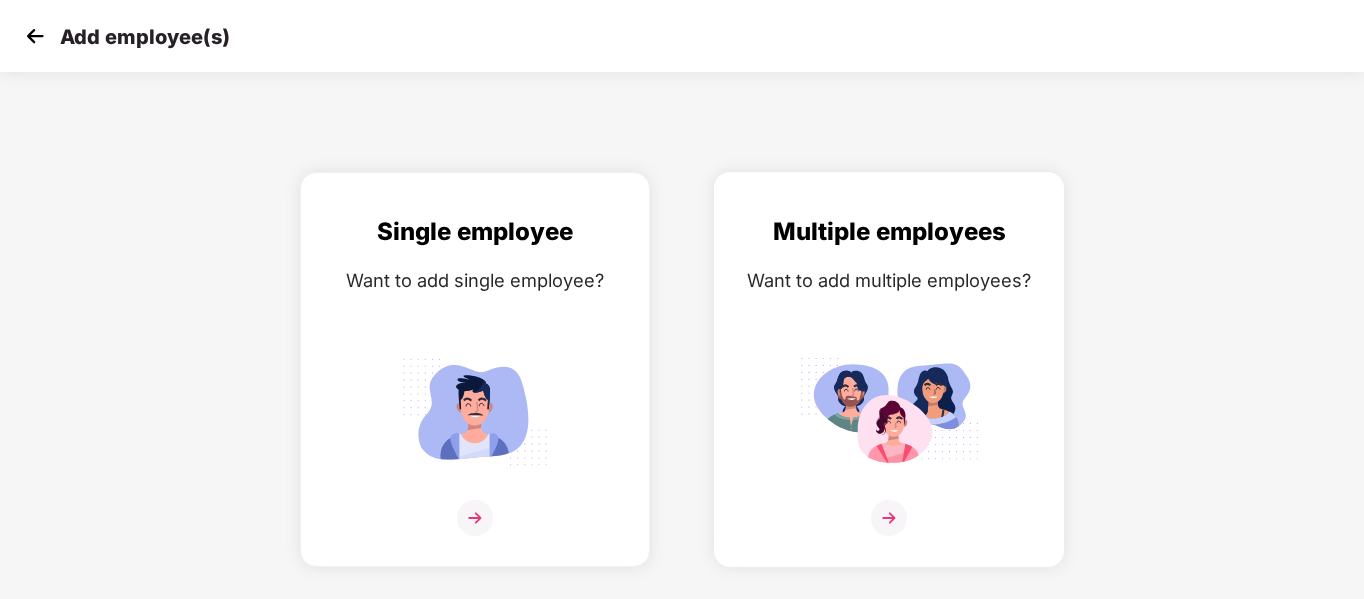 click at bounding box center (889, 518) 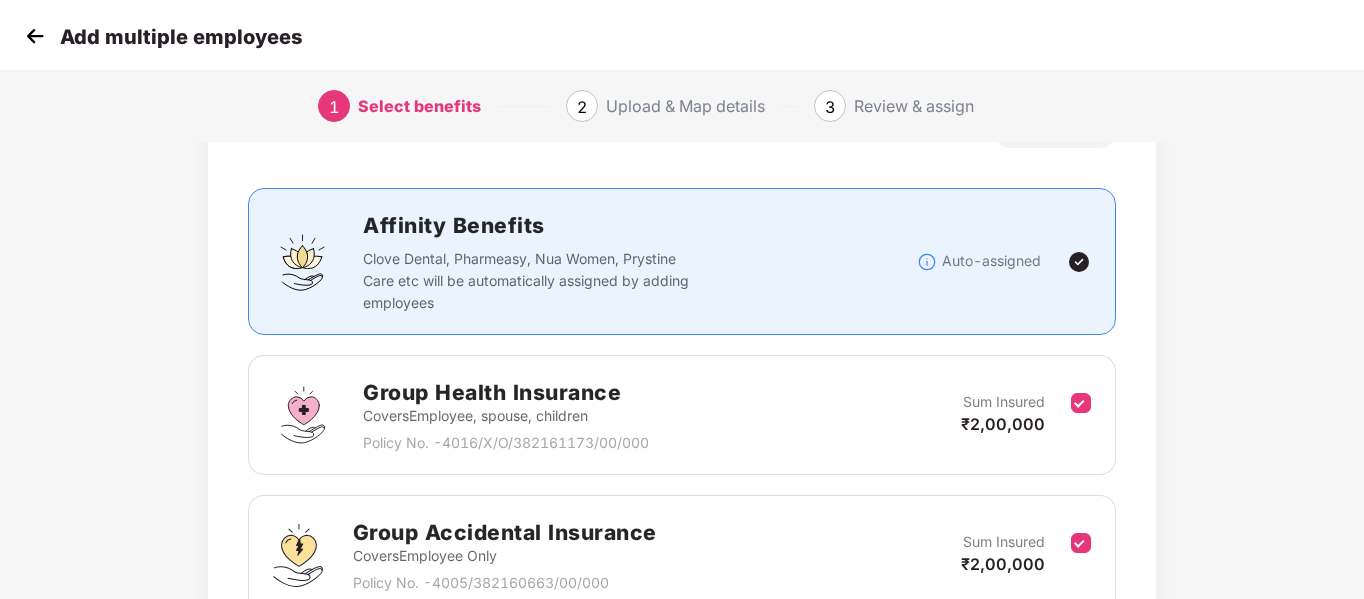 scroll, scrollTop: 280, scrollLeft: 0, axis: vertical 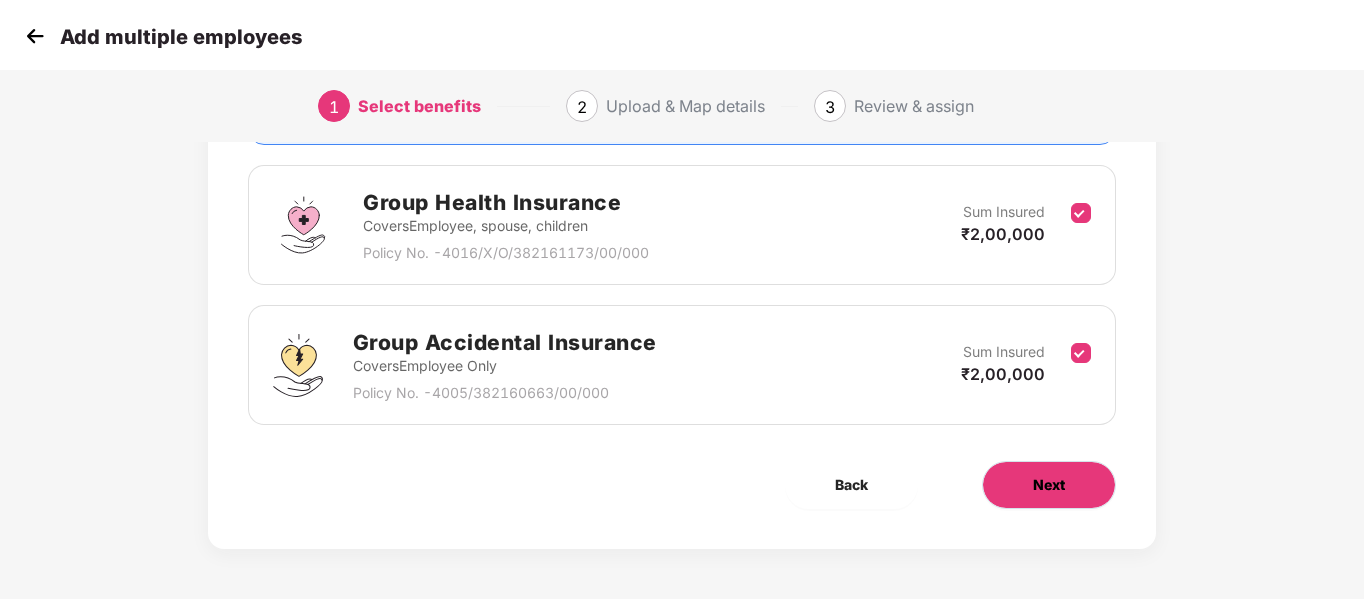 click on "Next" at bounding box center (1049, 485) 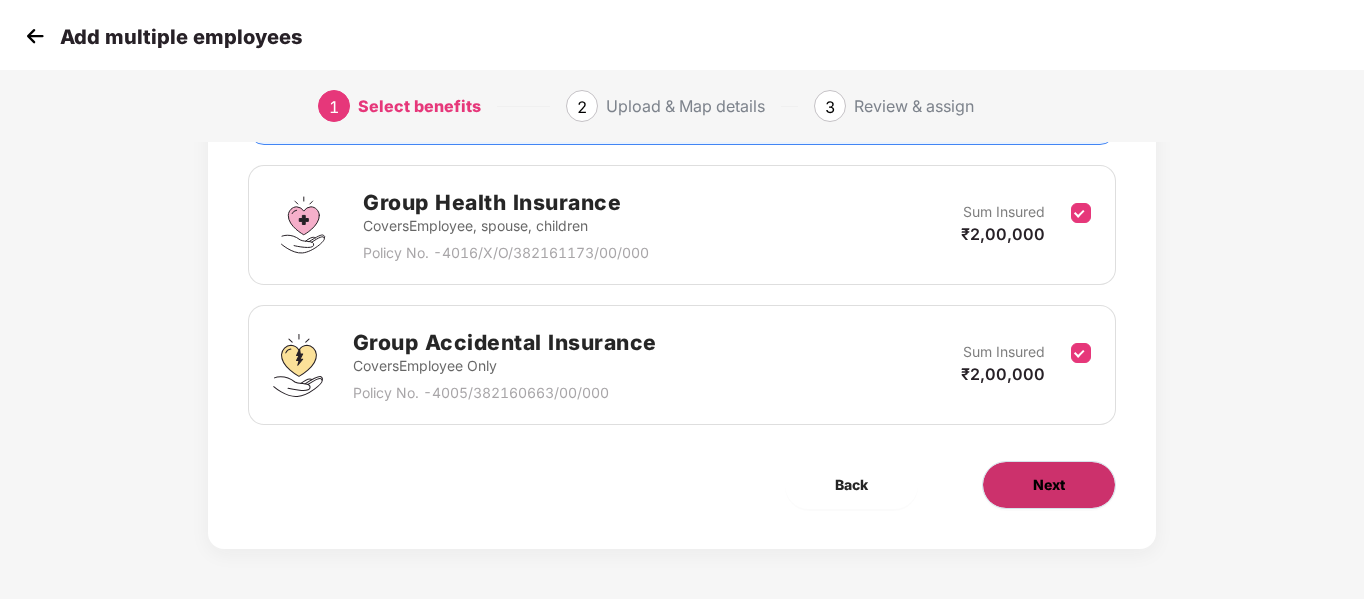 scroll, scrollTop: 0, scrollLeft: 0, axis: both 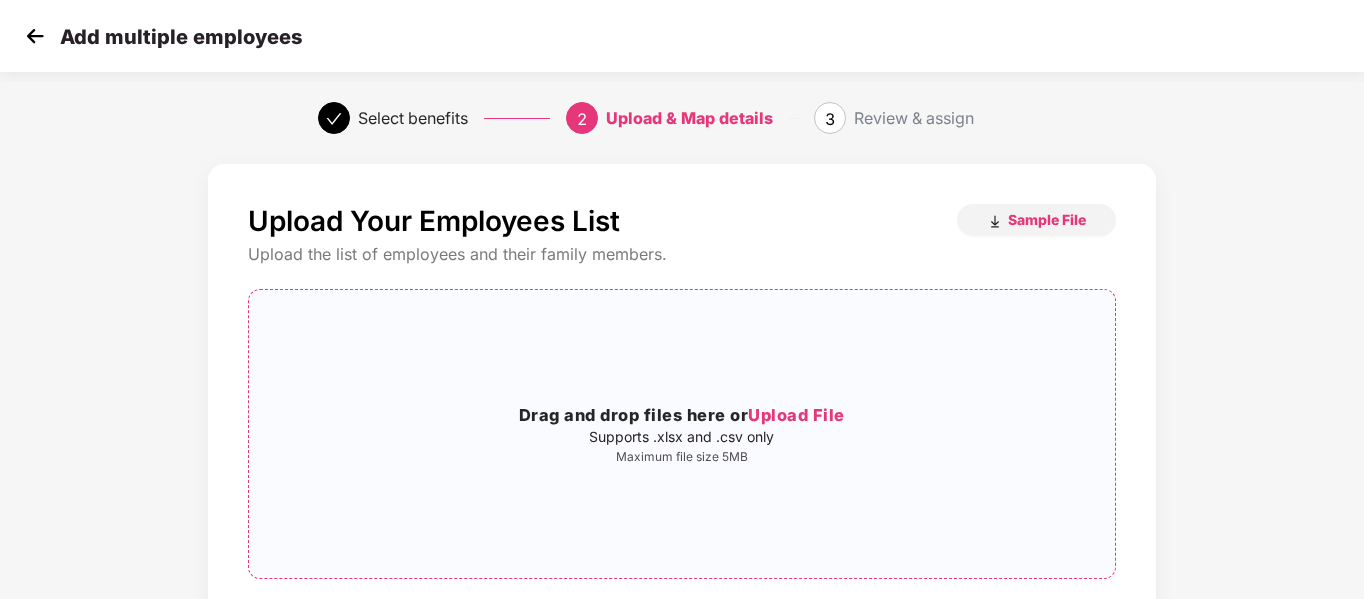 click on "Upload File" at bounding box center [796, 415] 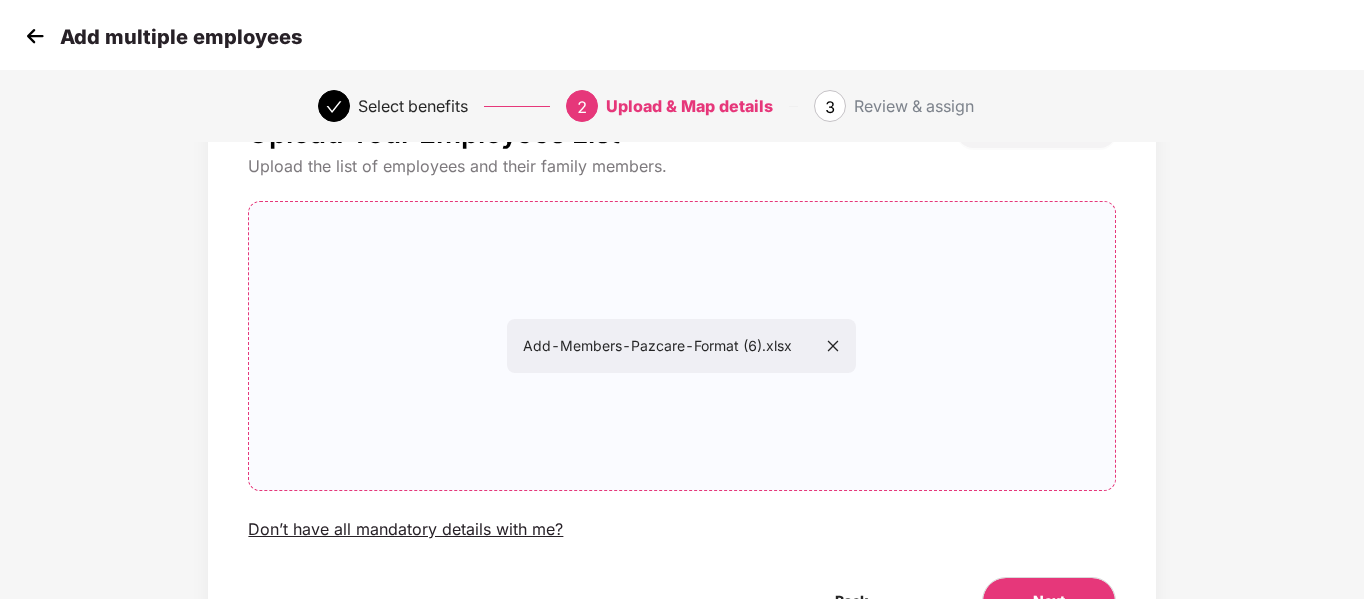 scroll, scrollTop: 204, scrollLeft: 0, axis: vertical 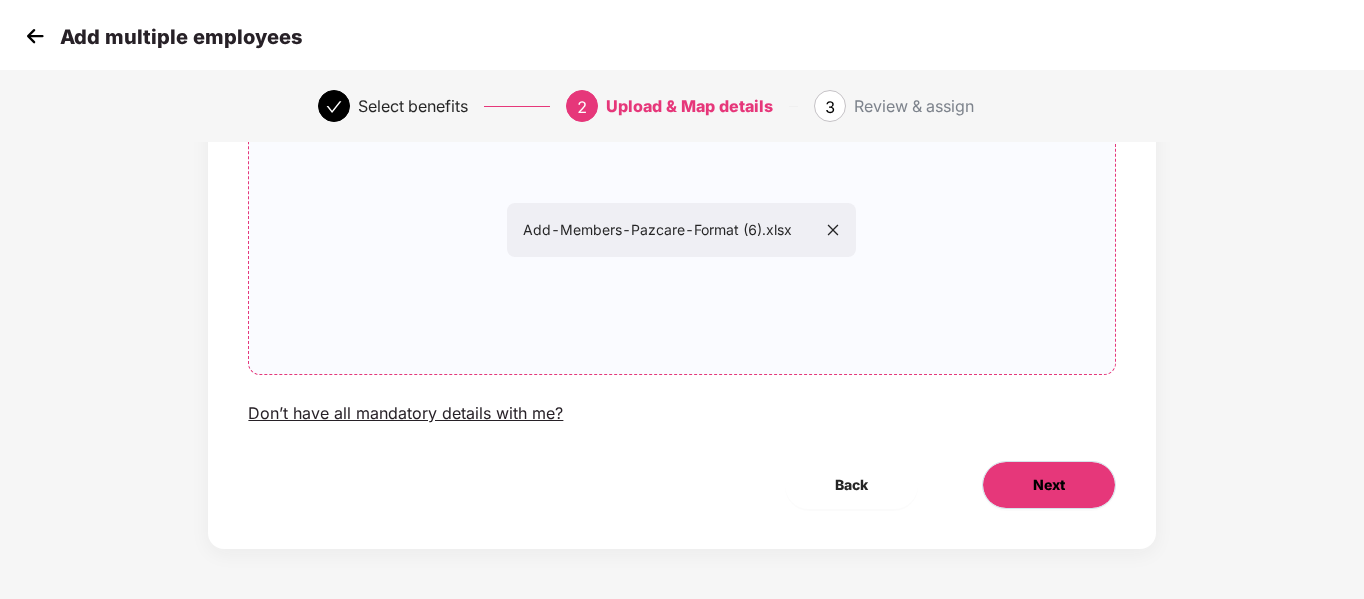 click on "Next" at bounding box center [1049, 485] 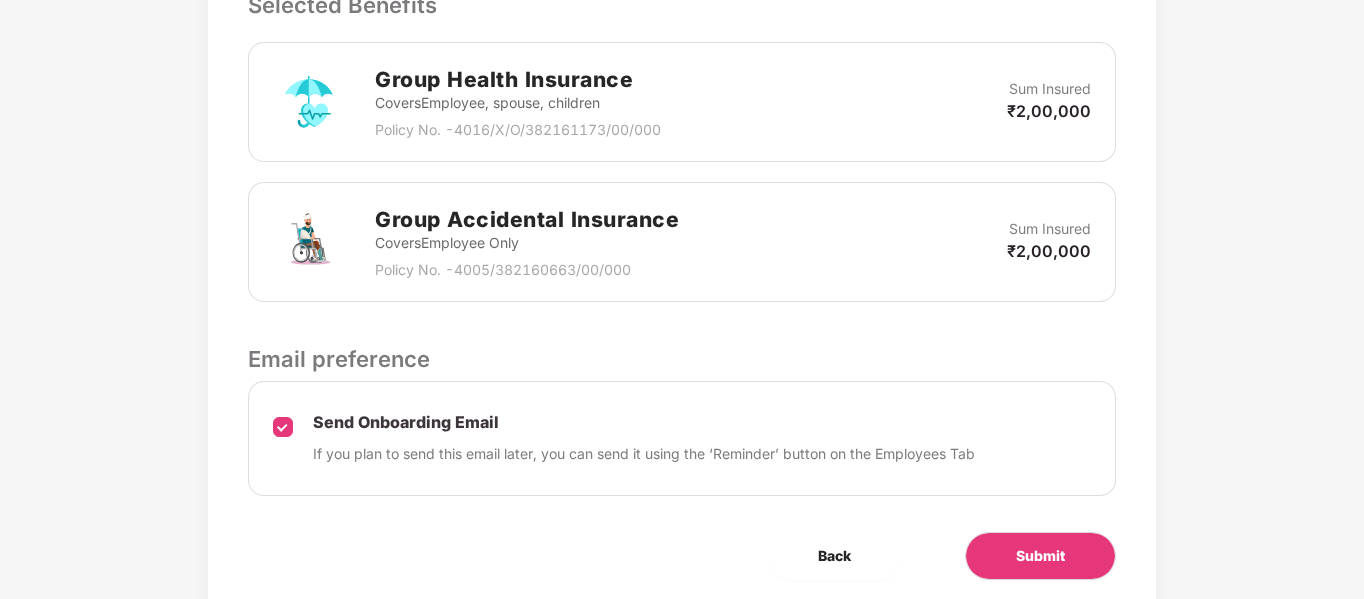 scroll, scrollTop: 678, scrollLeft: 0, axis: vertical 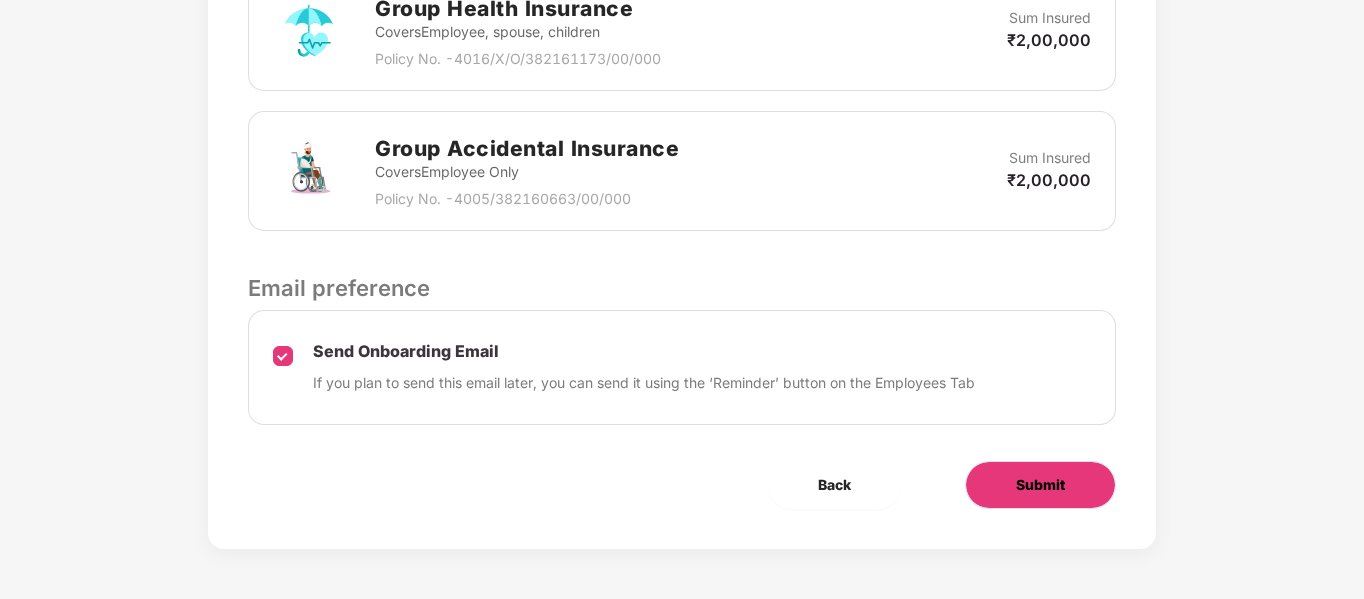 click on "Submit" at bounding box center (1040, 485) 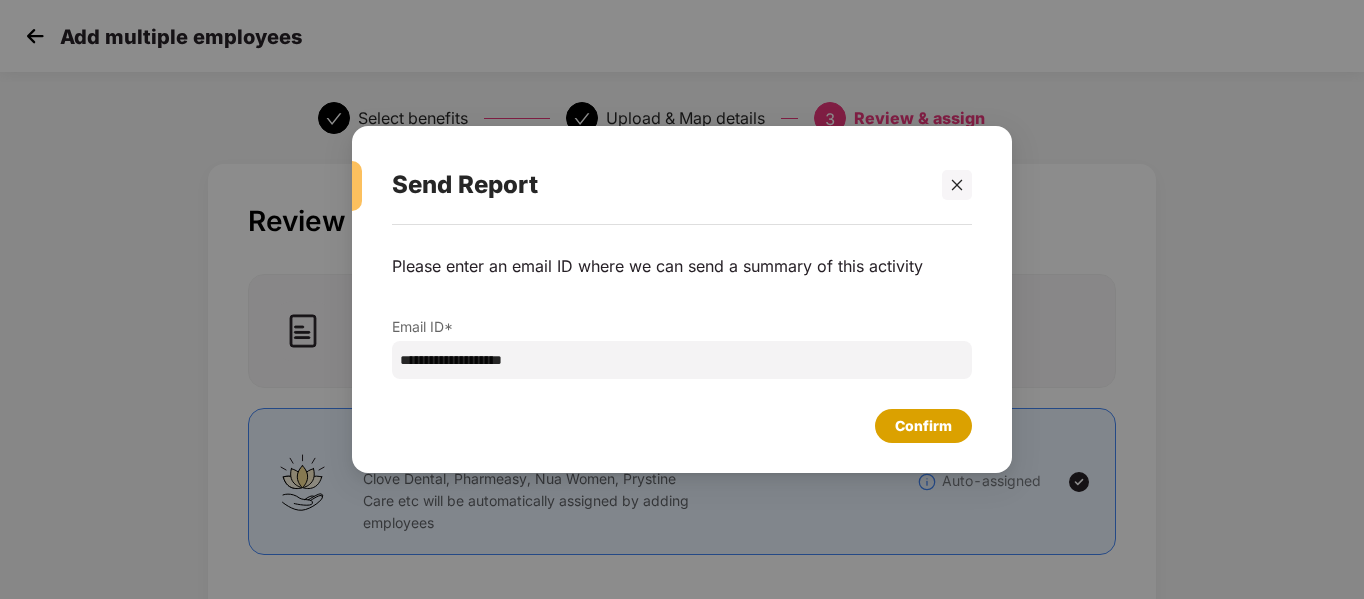click on "Confirm" at bounding box center (923, 426) 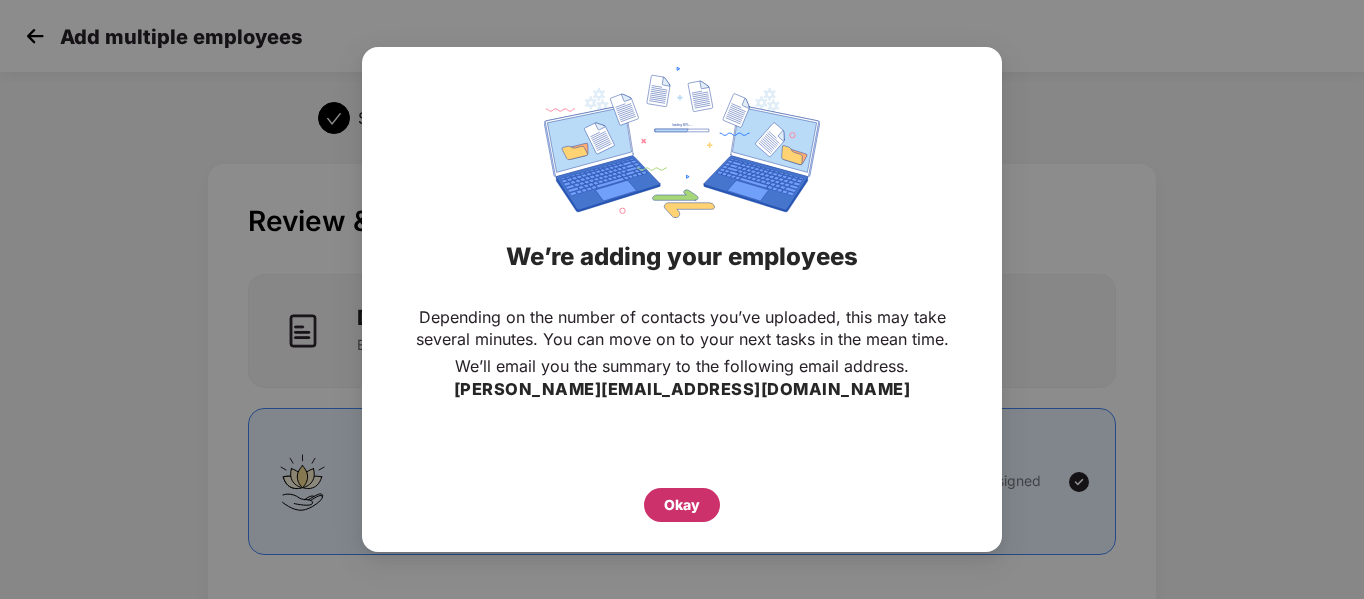 click on "Okay" at bounding box center (682, 505) 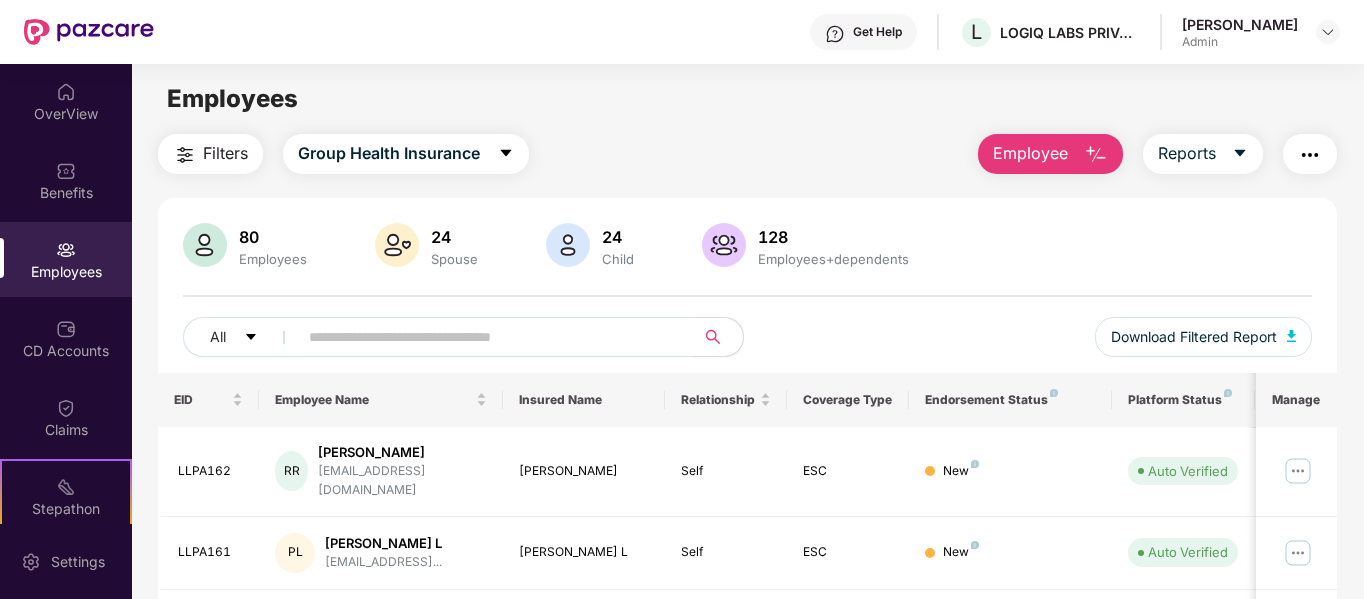 click on "Employee" at bounding box center [1030, 153] 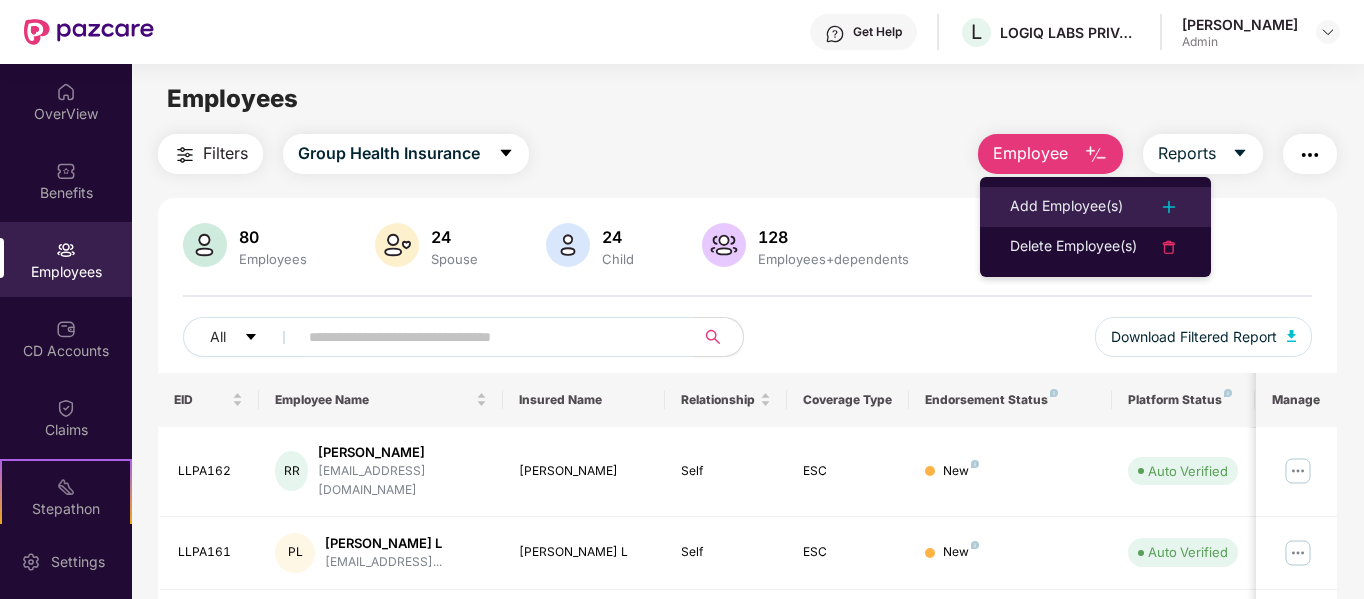 click on "Add Employee(s)" at bounding box center [1066, 207] 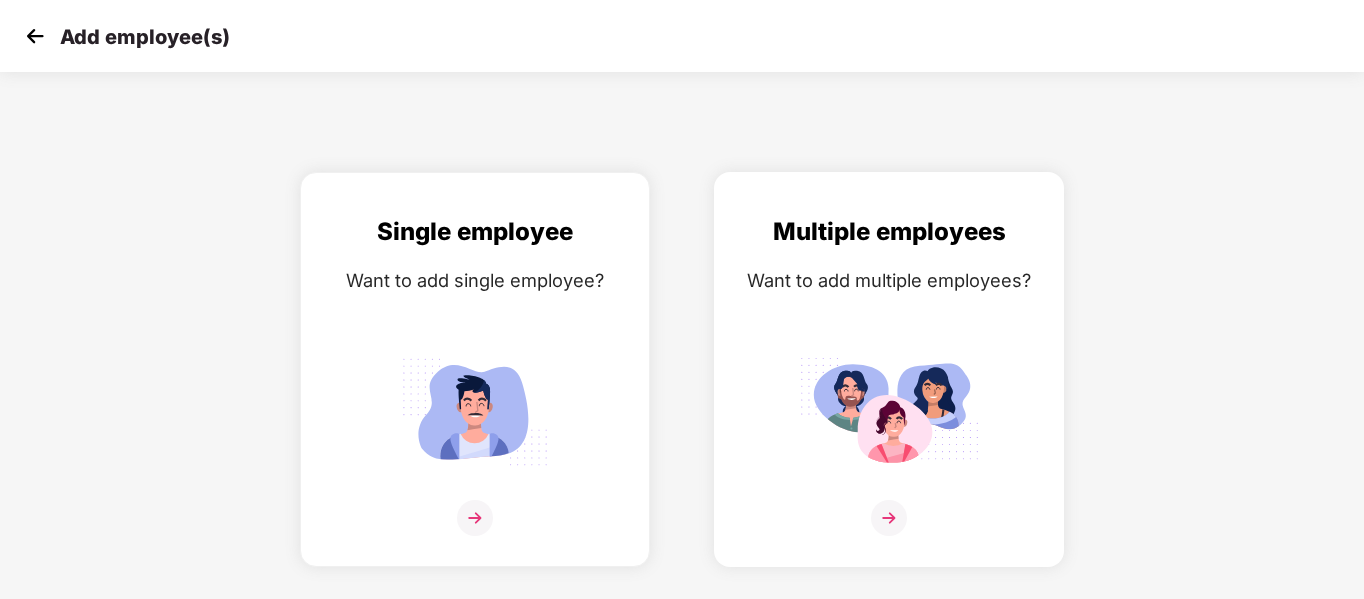 click at bounding box center [889, 518] 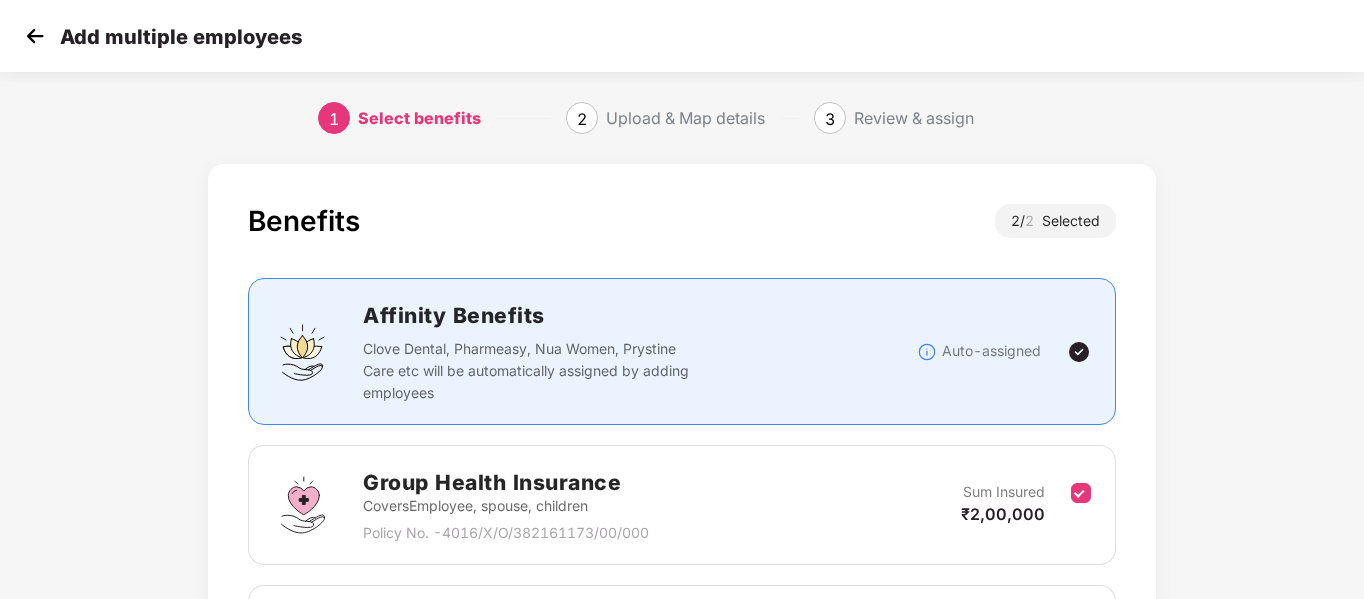scroll, scrollTop: 280, scrollLeft: 0, axis: vertical 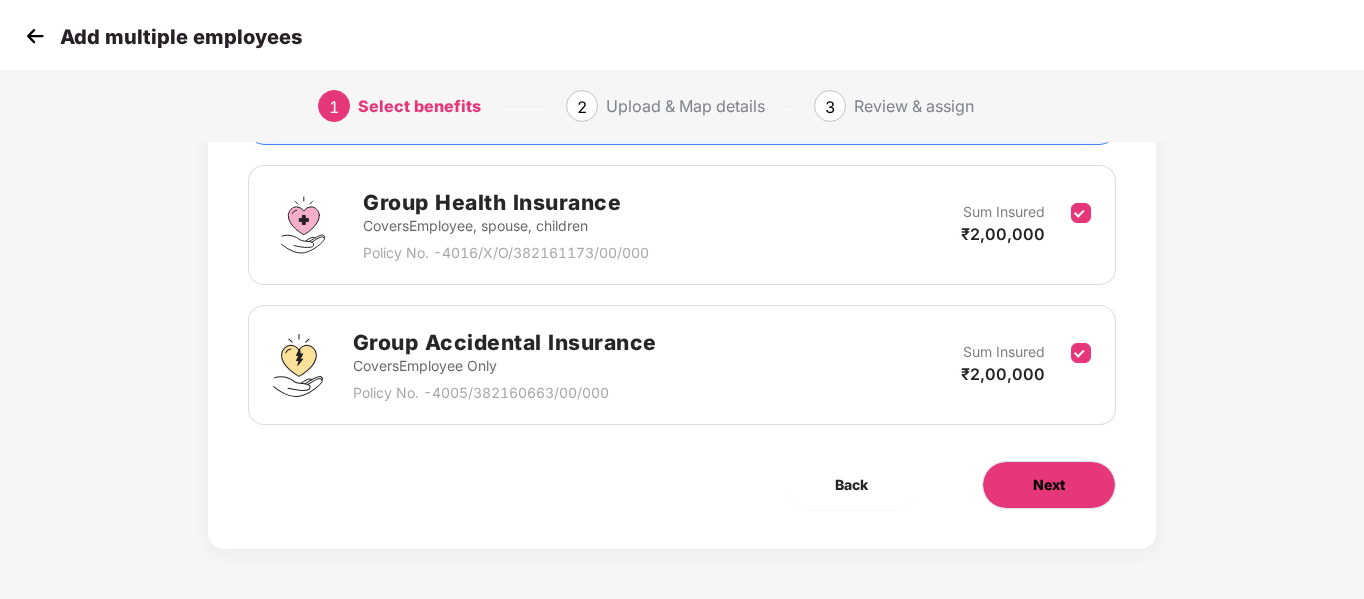 click on "Next" at bounding box center [1049, 485] 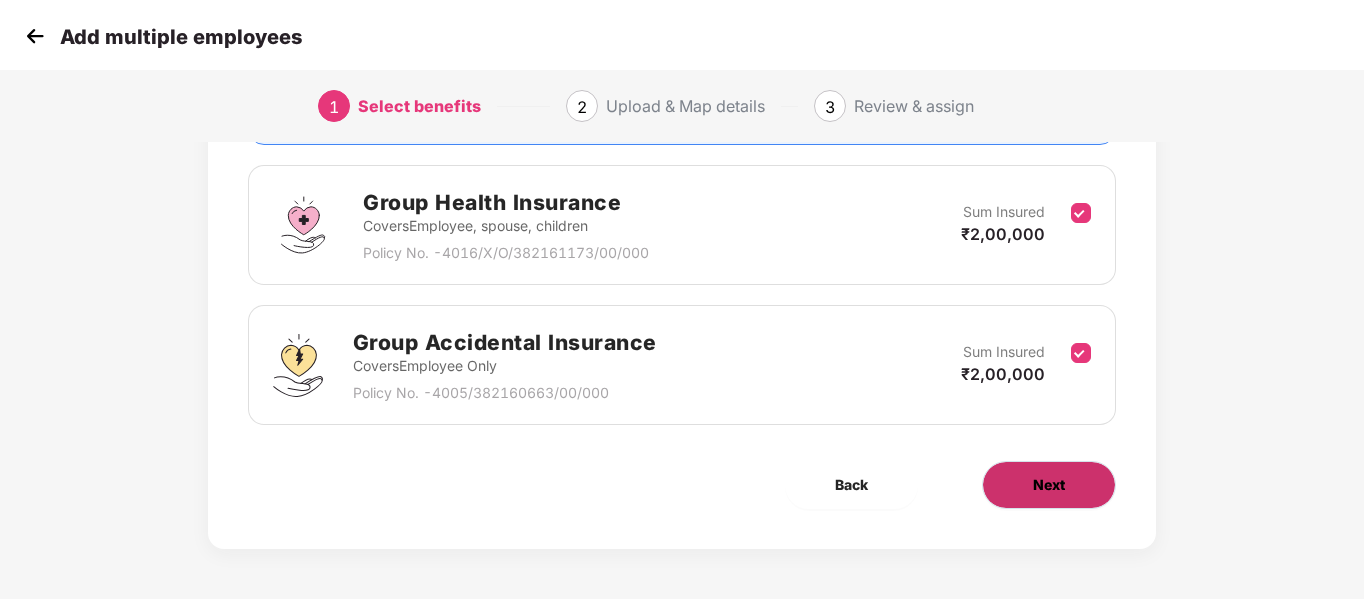 scroll, scrollTop: 0, scrollLeft: 0, axis: both 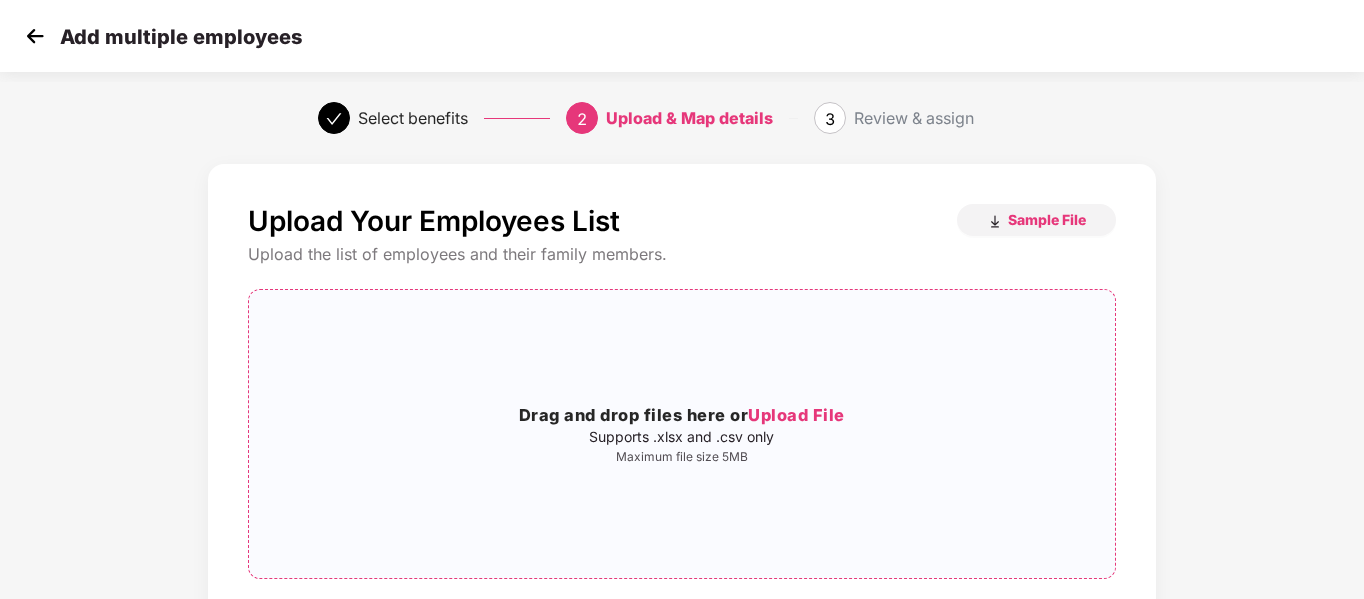 click on "Upload File" at bounding box center (796, 415) 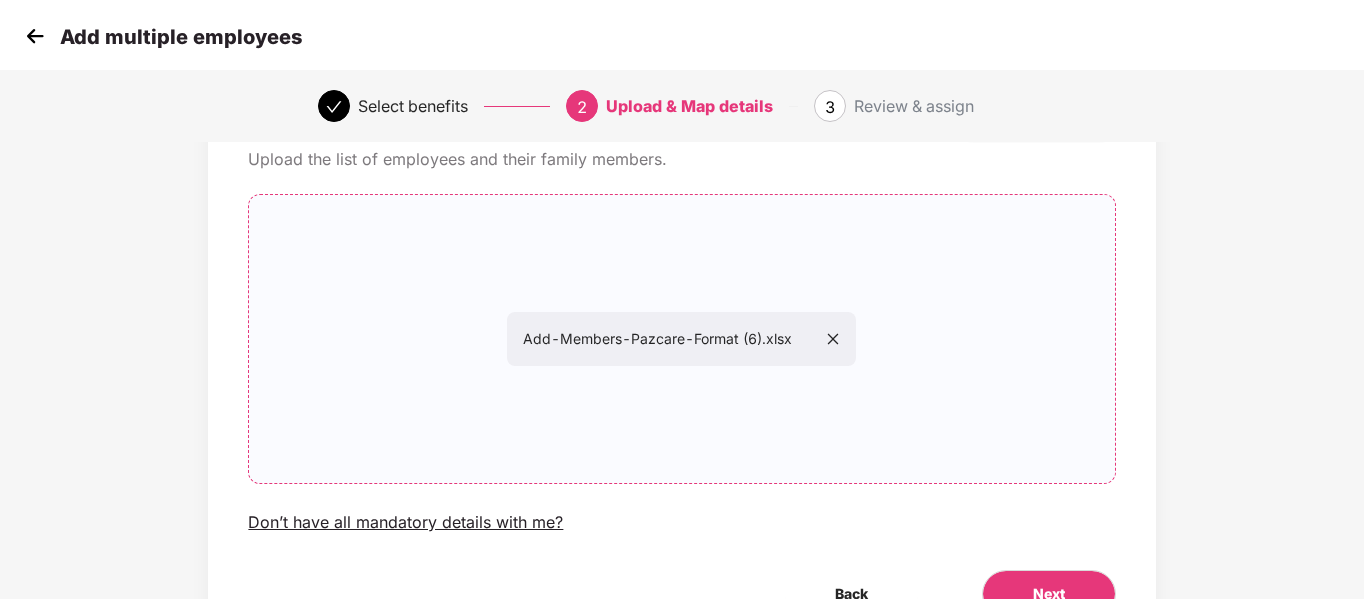 scroll, scrollTop: 204, scrollLeft: 0, axis: vertical 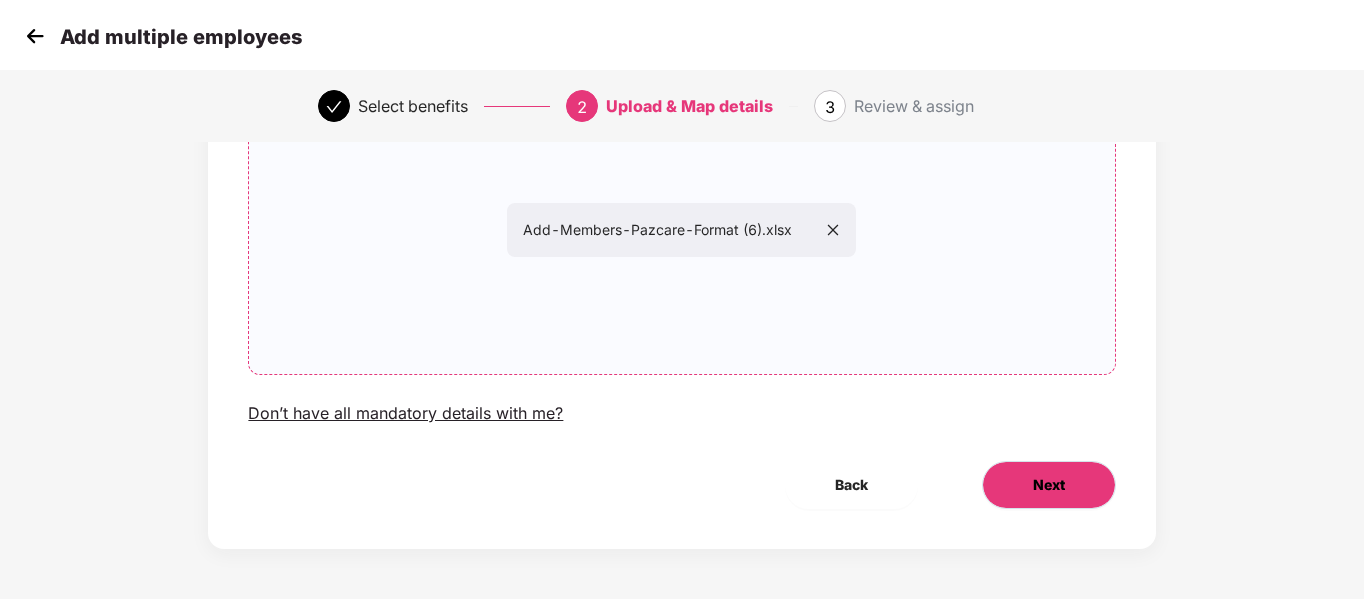 click on "Next" at bounding box center (1049, 485) 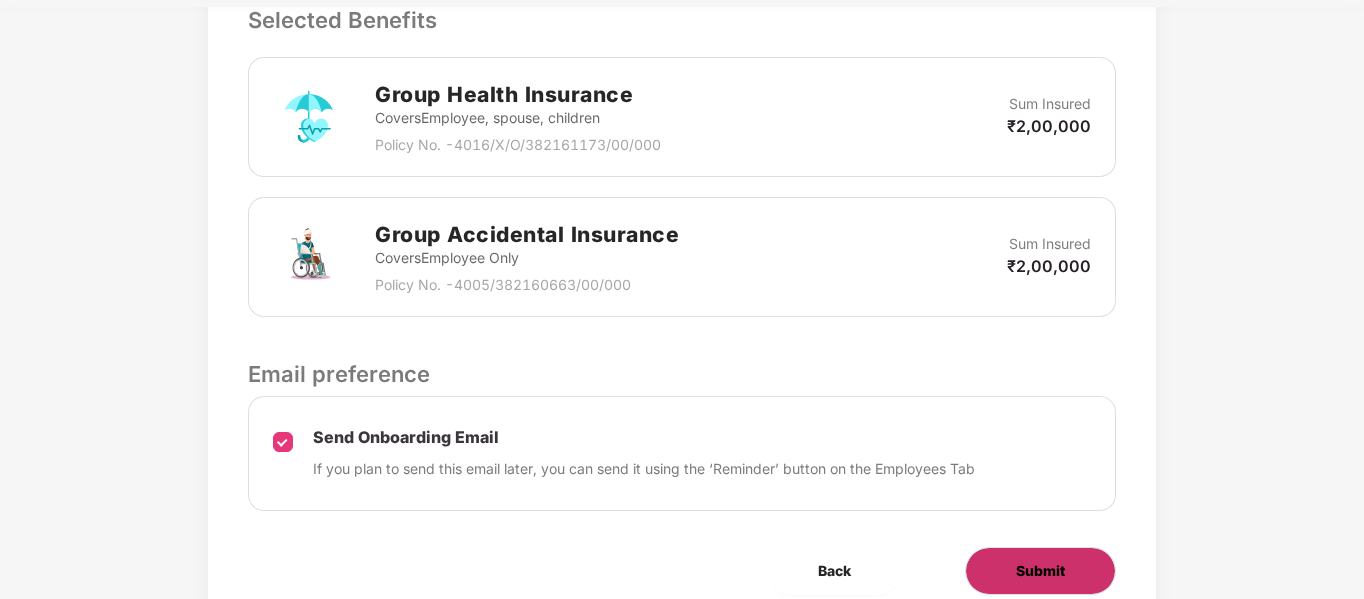 scroll, scrollTop: 678, scrollLeft: 0, axis: vertical 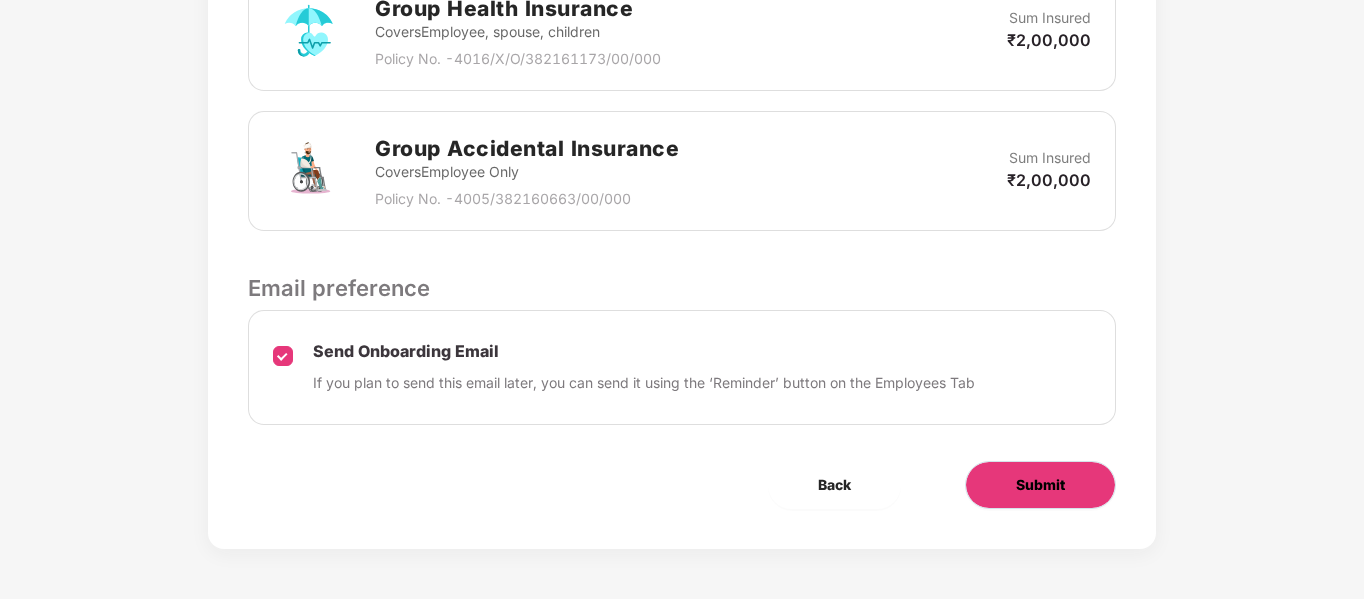 click on "Submit" at bounding box center (1040, 485) 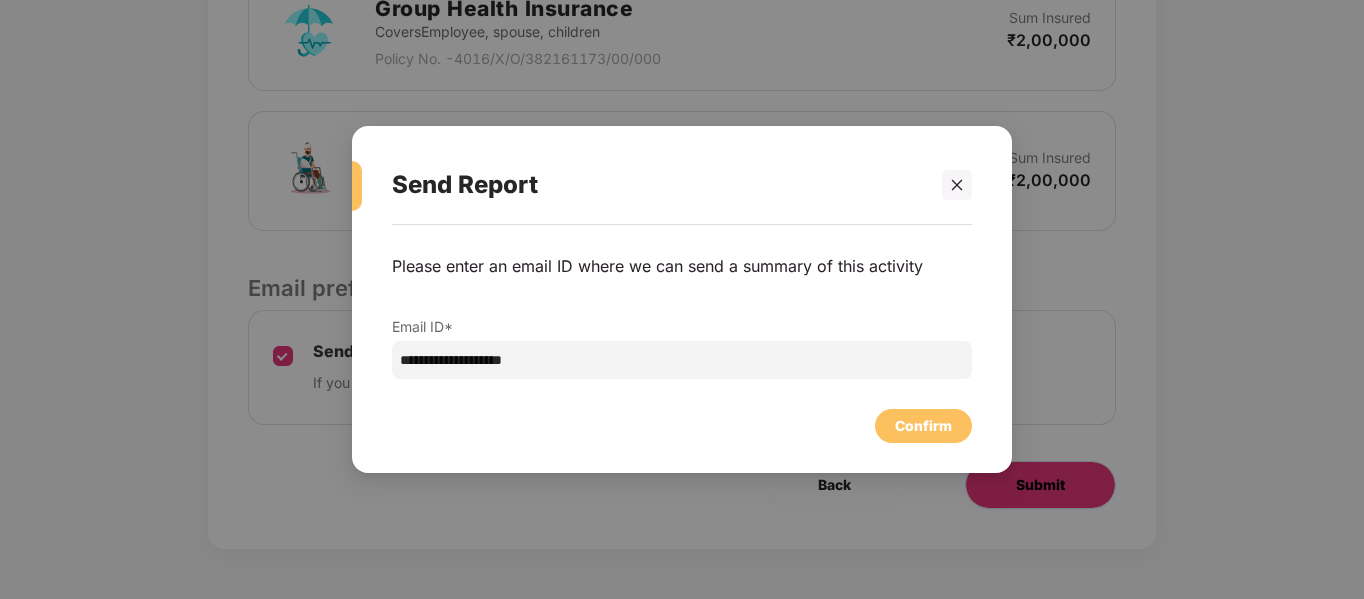 scroll, scrollTop: 0, scrollLeft: 0, axis: both 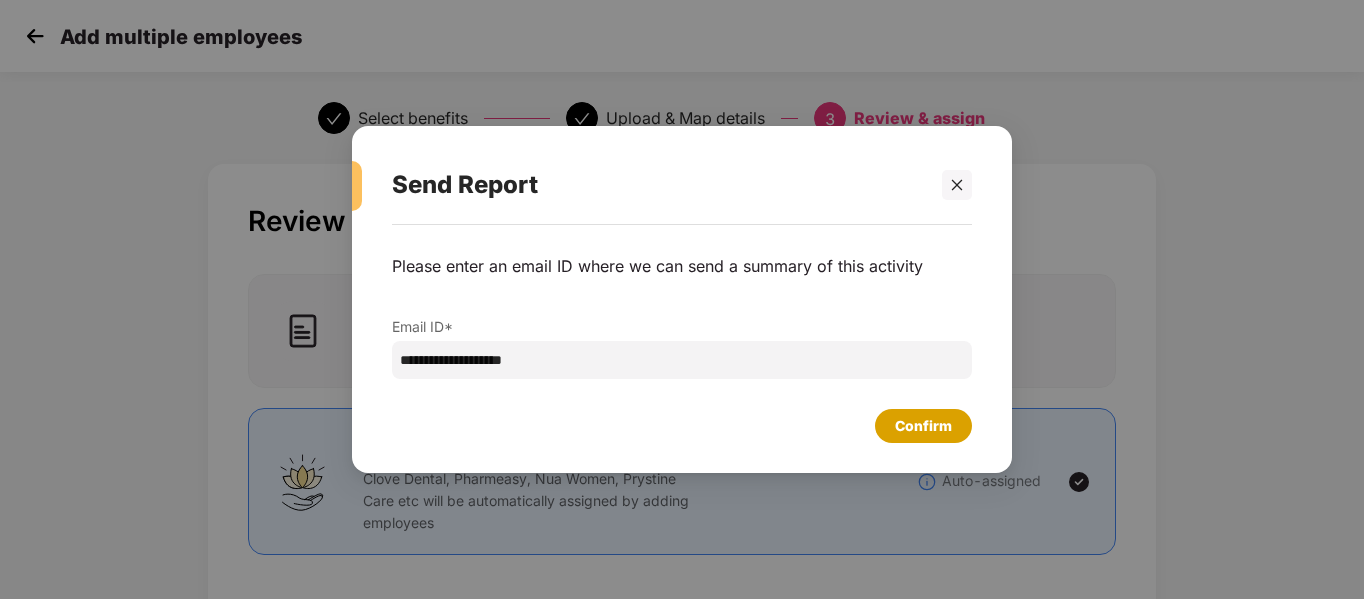 click on "Confirm" at bounding box center (923, 426) 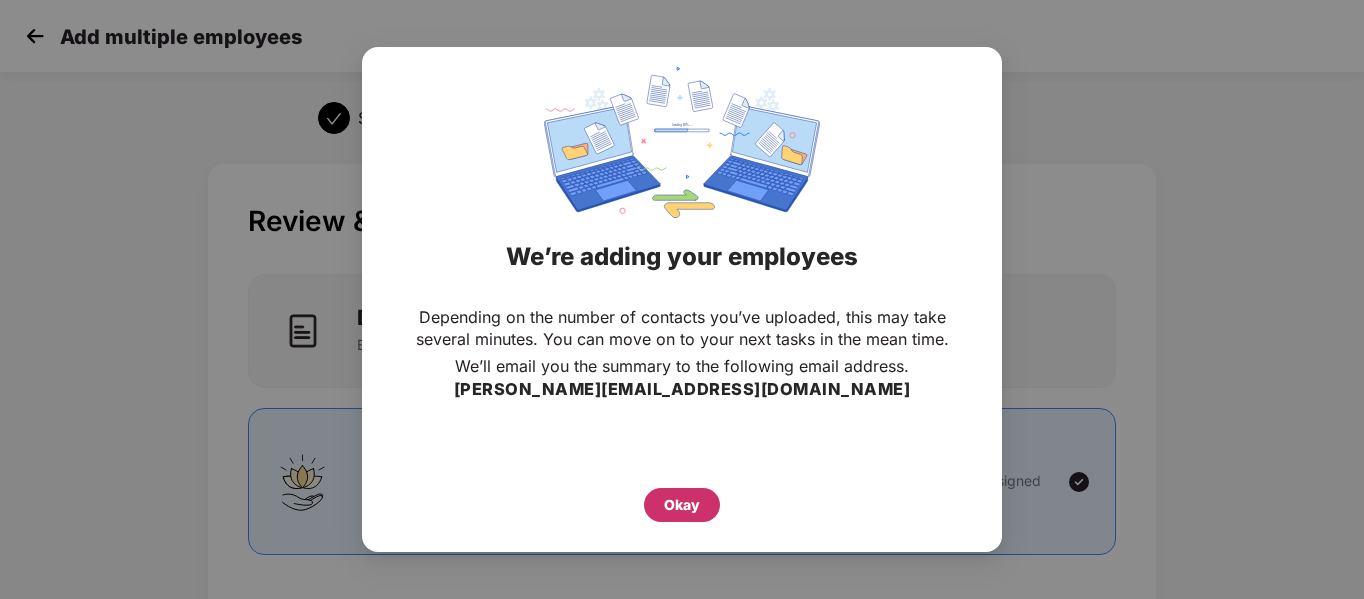 click on "Okay" at bounding box center (682, 505) 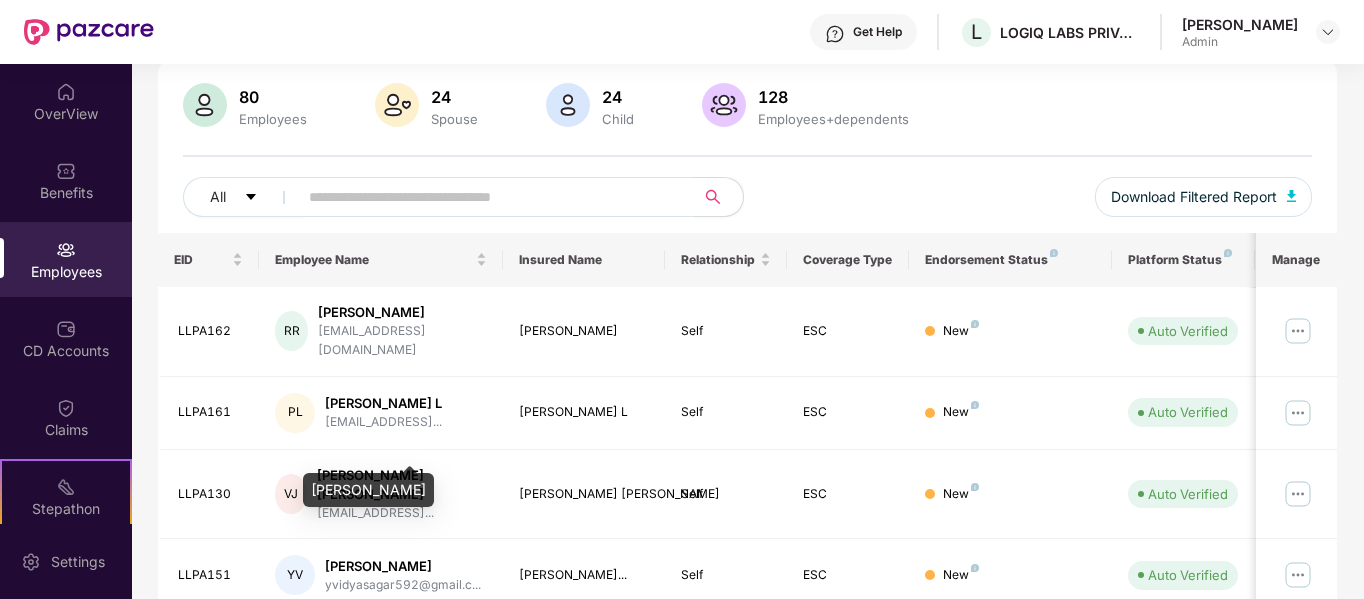 scroll, scrollTop: 0, scrollLeft: 0, axis: both 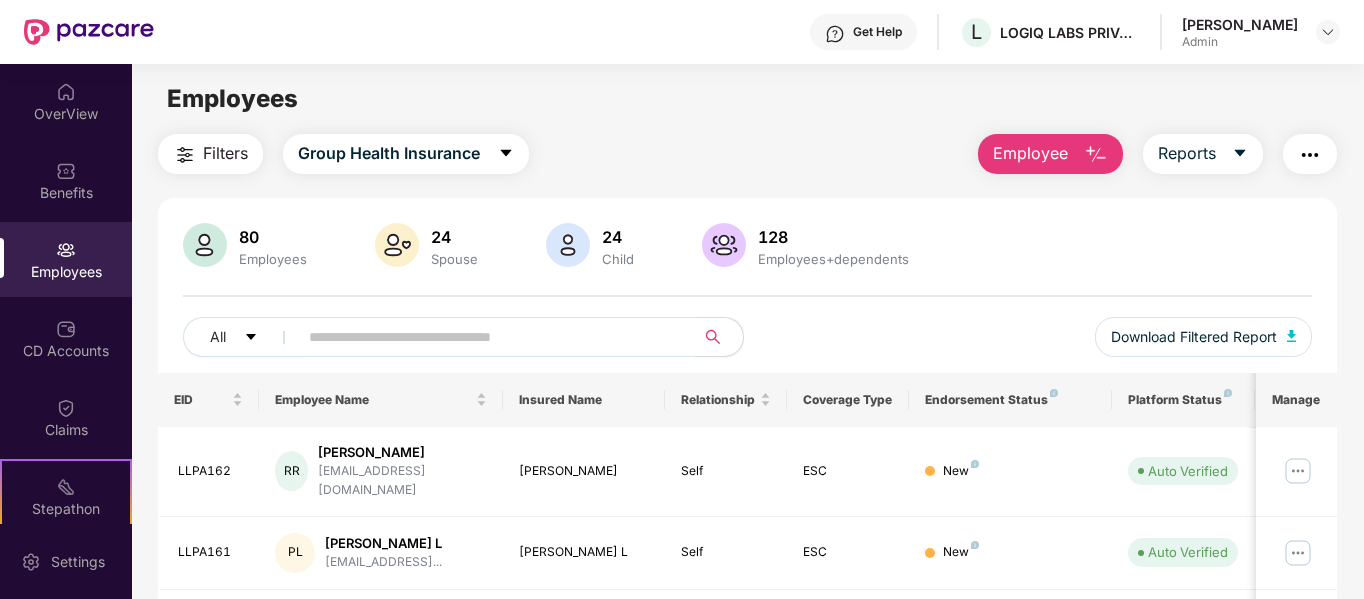 click at bounding box center (488, 337) 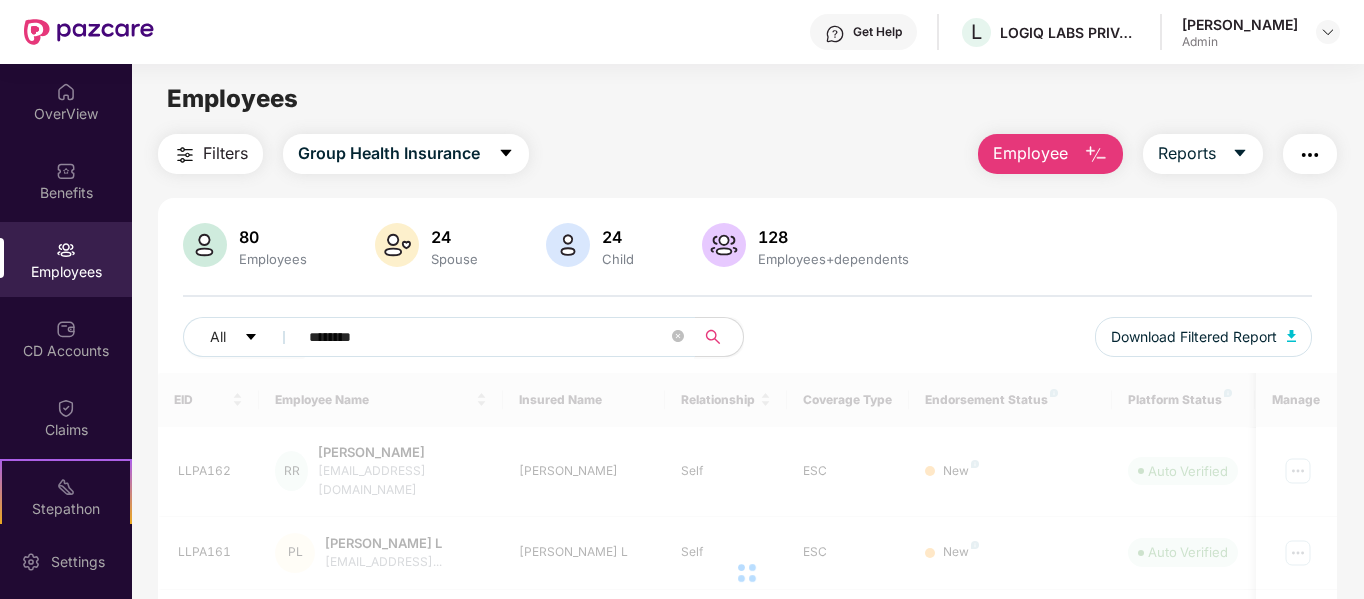 type on "********" 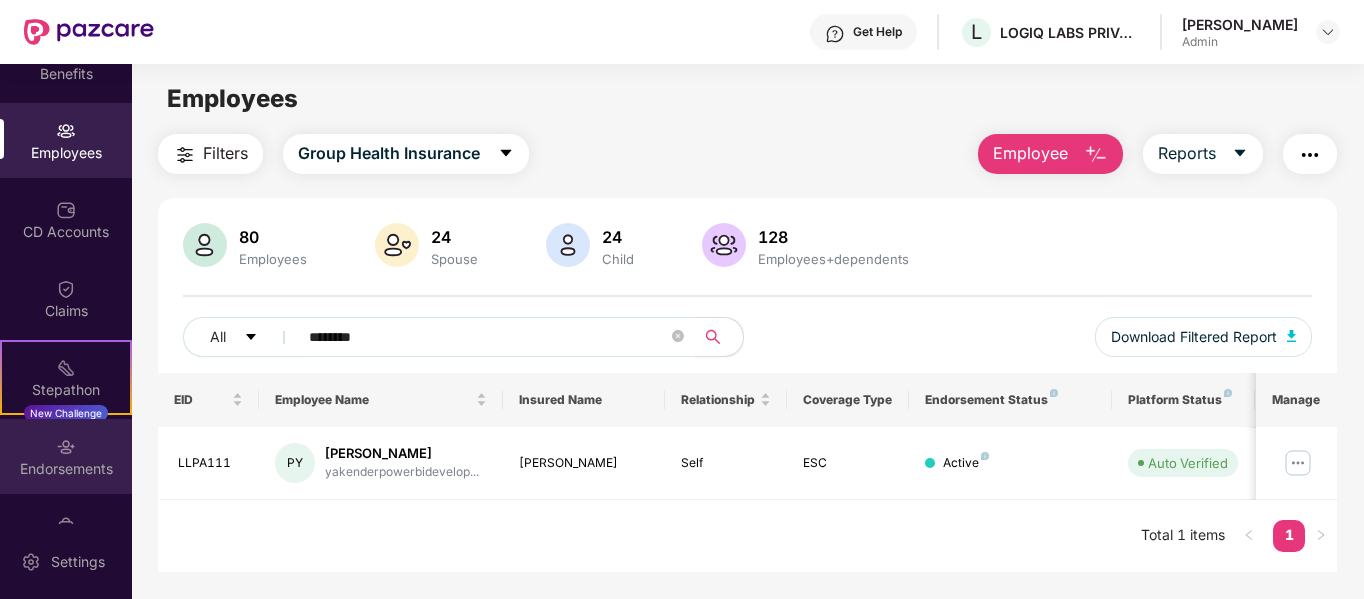 scroll, scrollTop: 172, scrollLeft: 0, axis: vertical 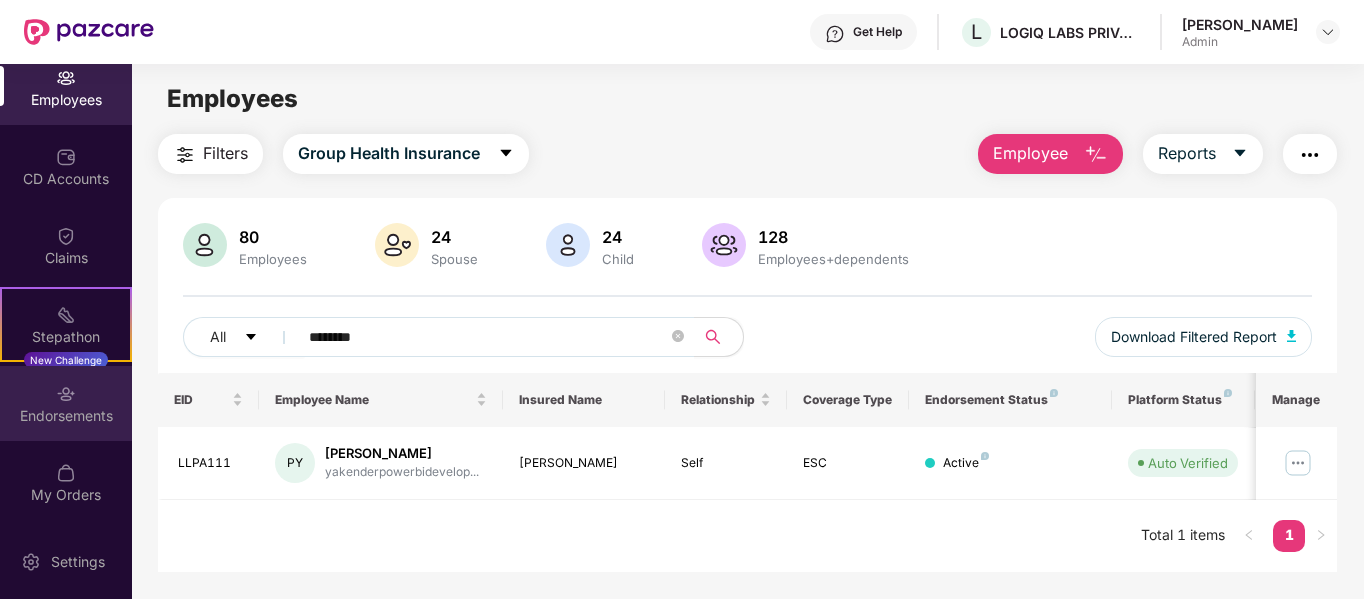 click on "Endorsements" at bounding box center (66, 416) 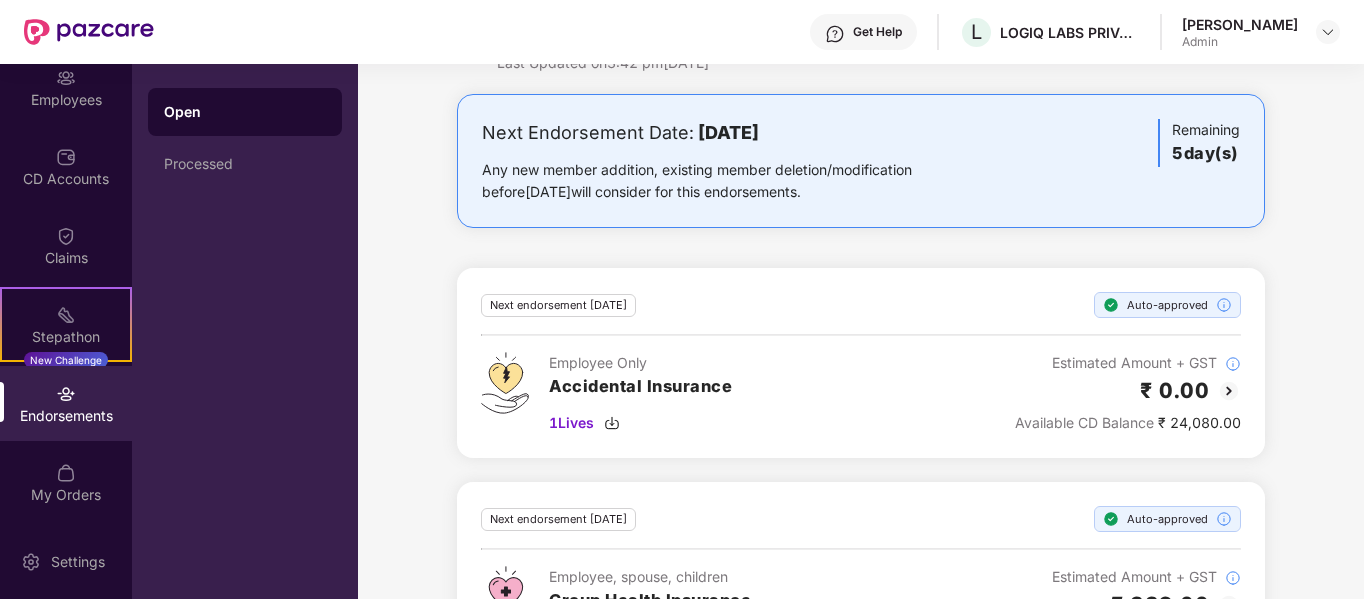 scroll, scrollTop: 177, scrollLeft: 0, axis: vertical 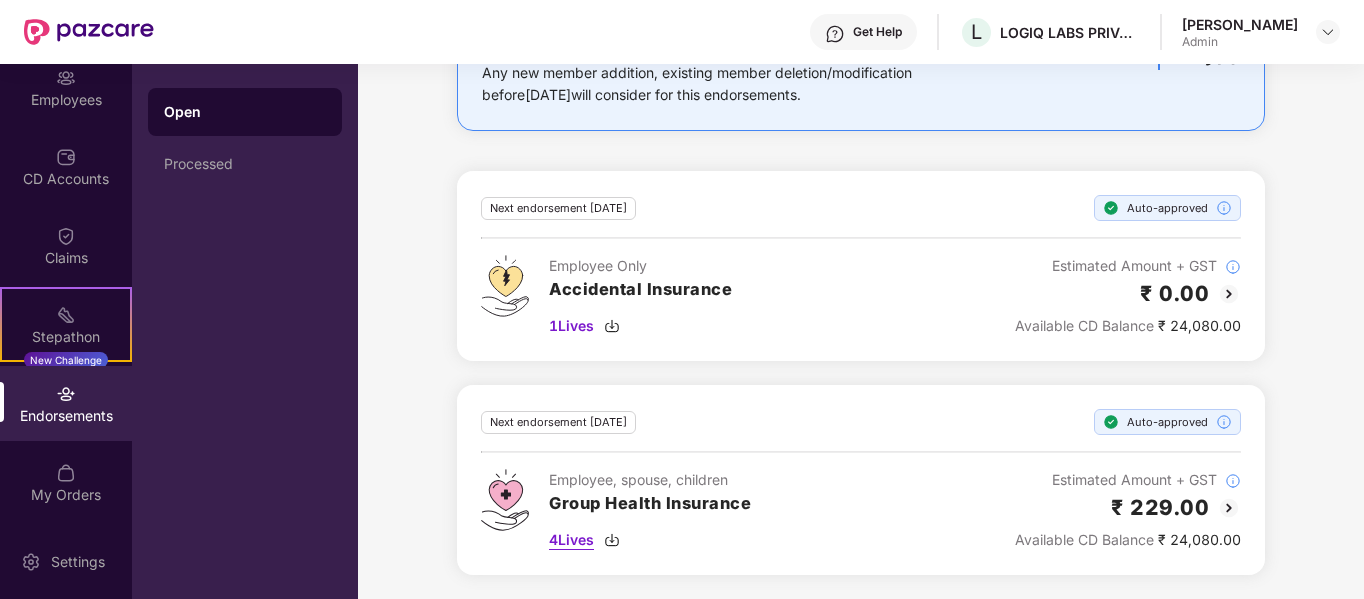 click on "4  Lives" at bounding box center [571, 540] 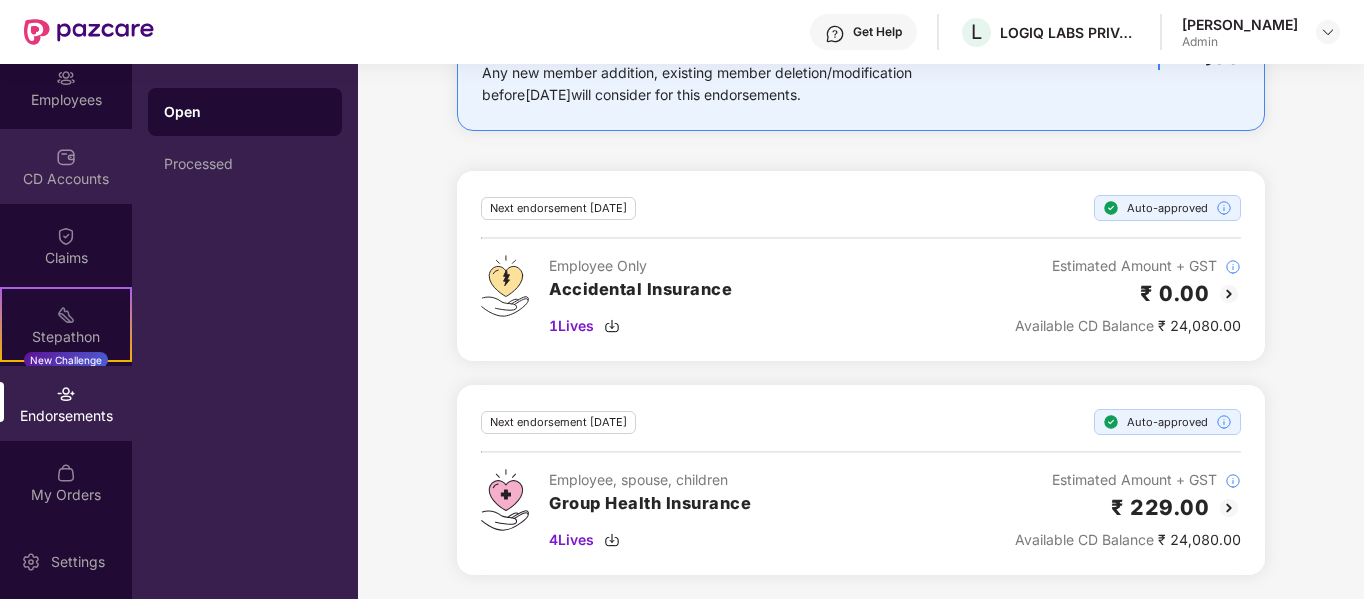 click on "CD Accounts" at bounding box center (66, 179) 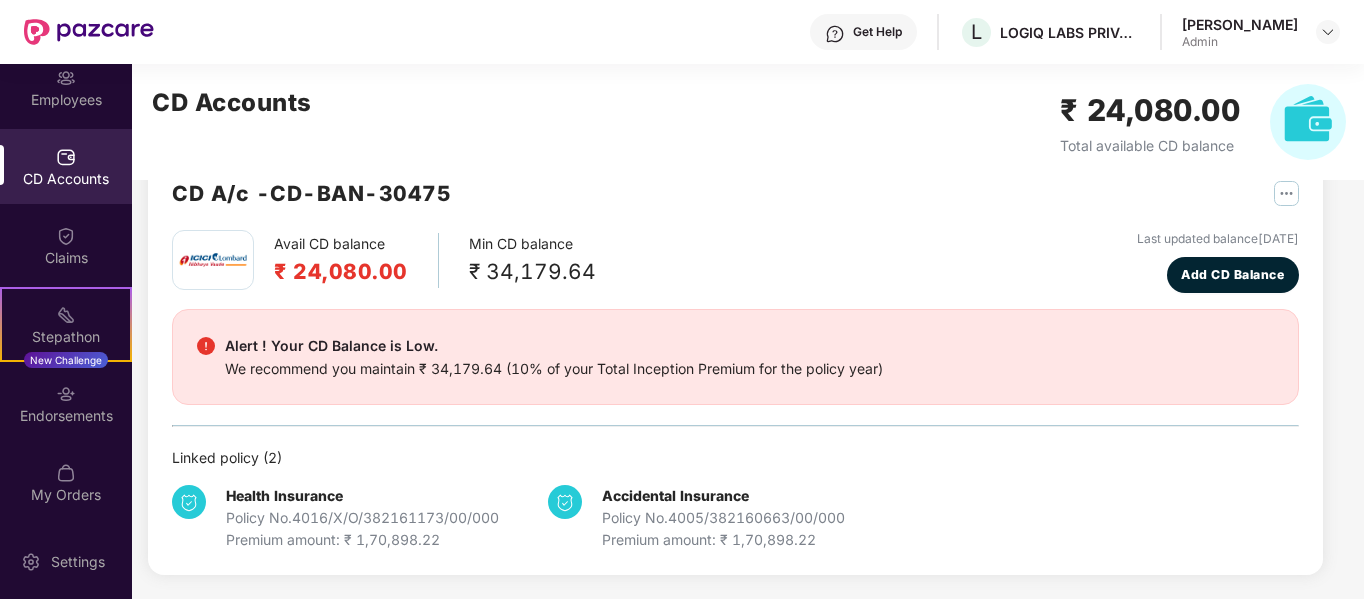scroll, scrollTop: 51, scrollLeft: 0, axis: vertical 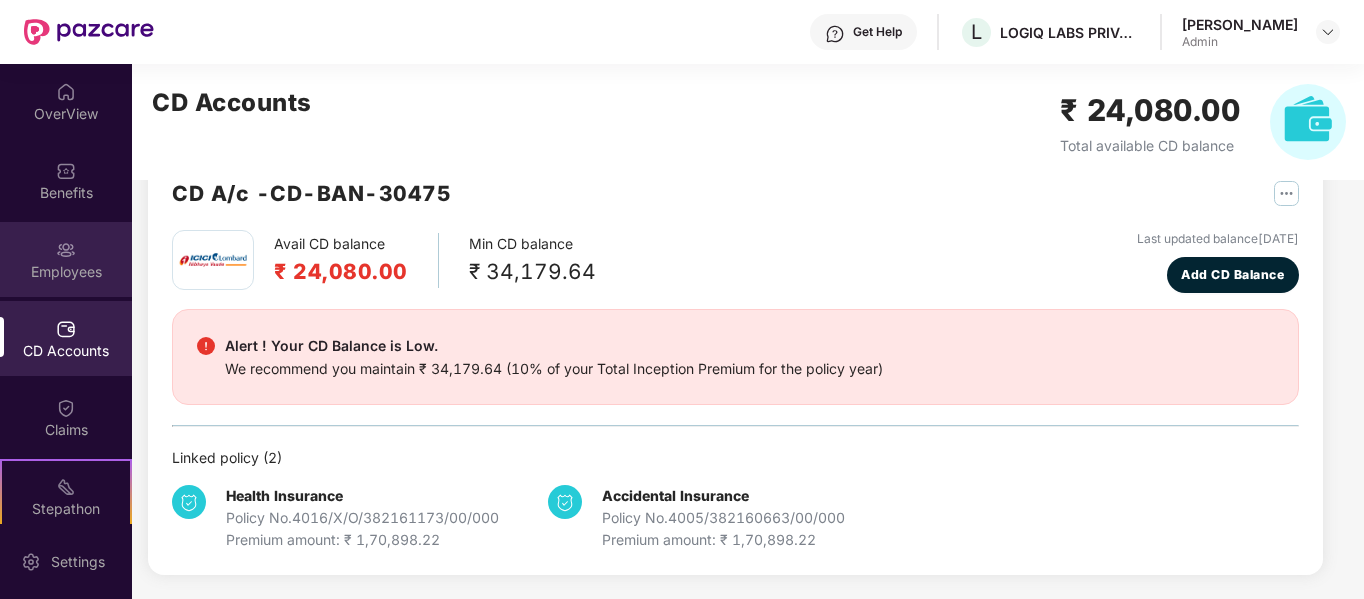 click on "Employees" at bounding box center (66, 272) 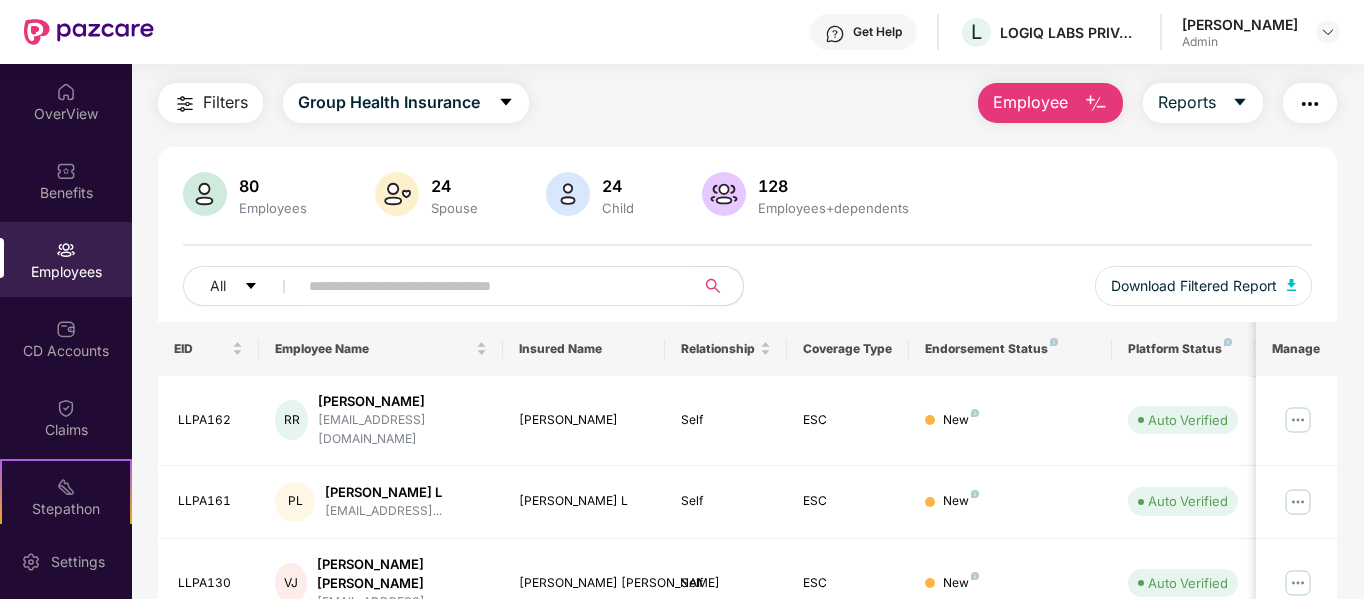 click on "Employee" at bounding box center [1030, 102] 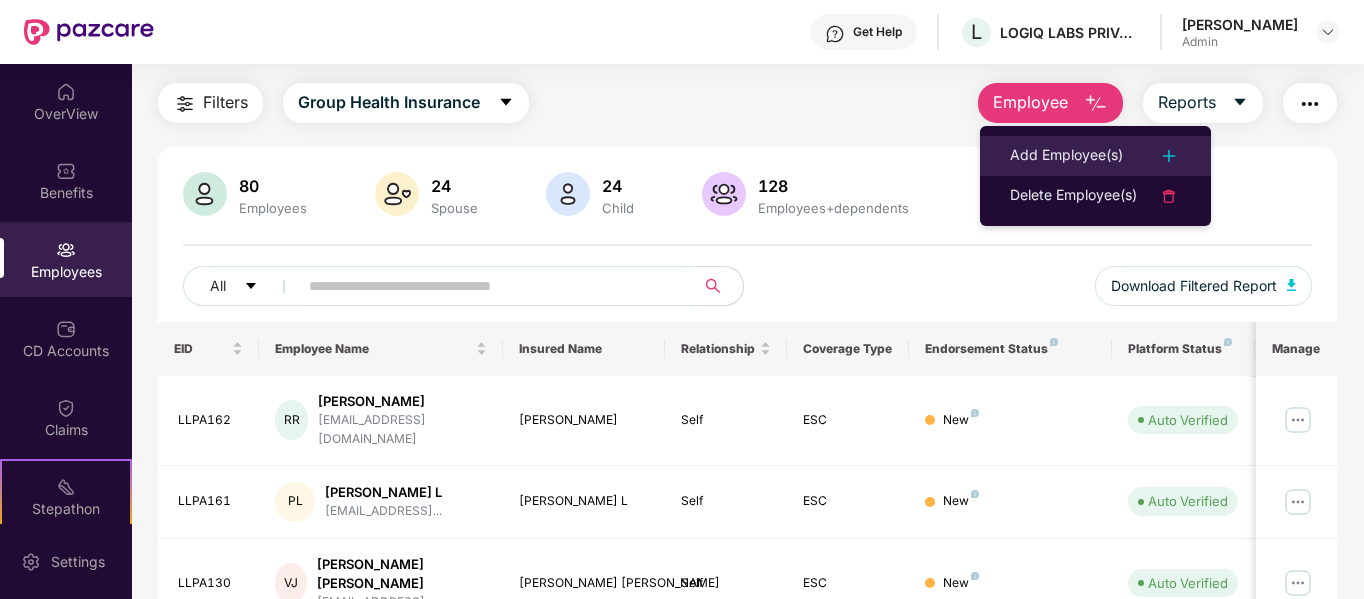 click on "Add Employee(s)" at bounding box center [1066, 156] 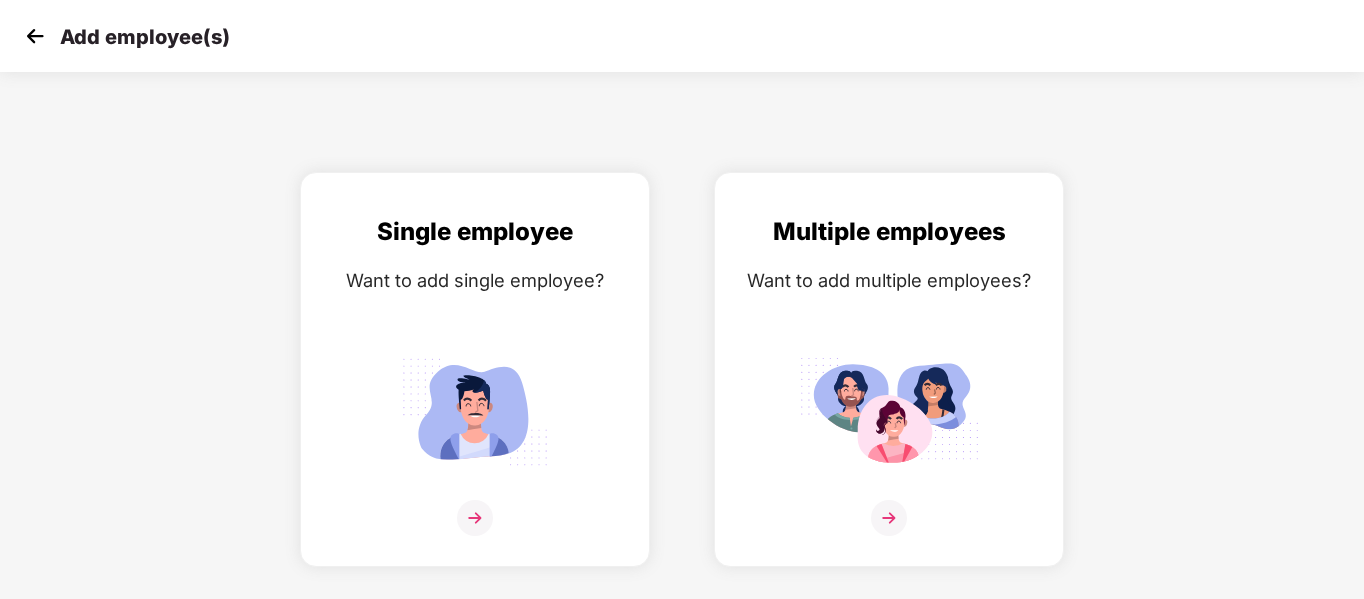 click at bounding box center [35, 36] 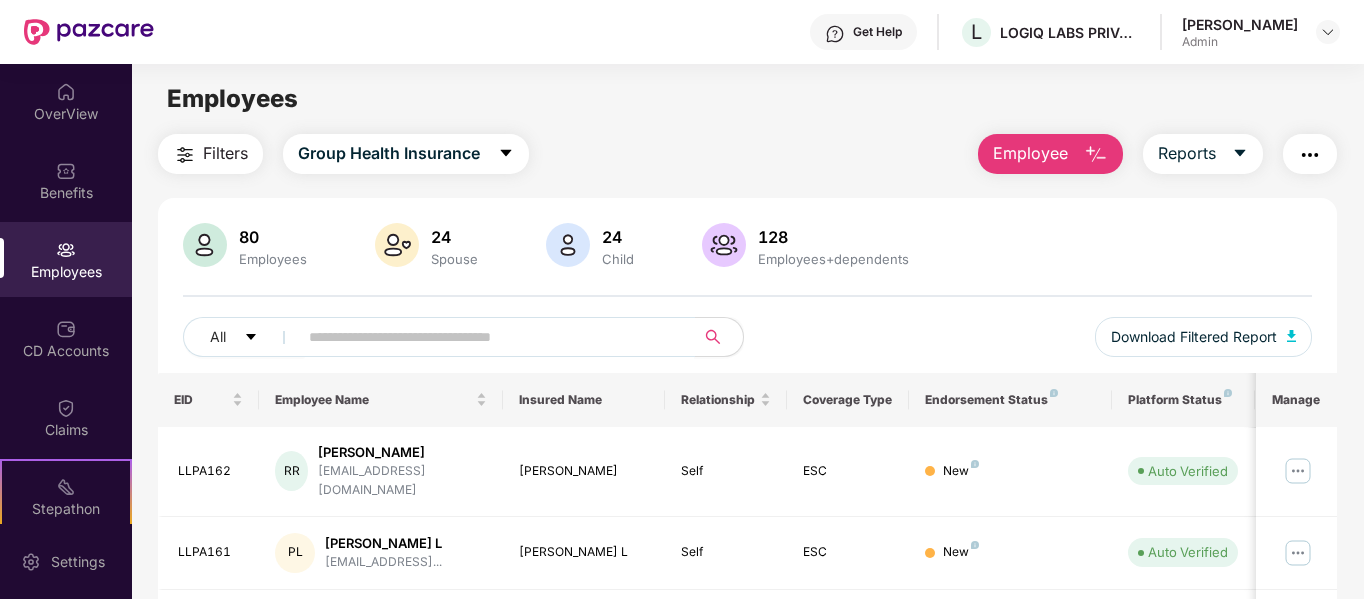 click at bounding box center (488, 337) 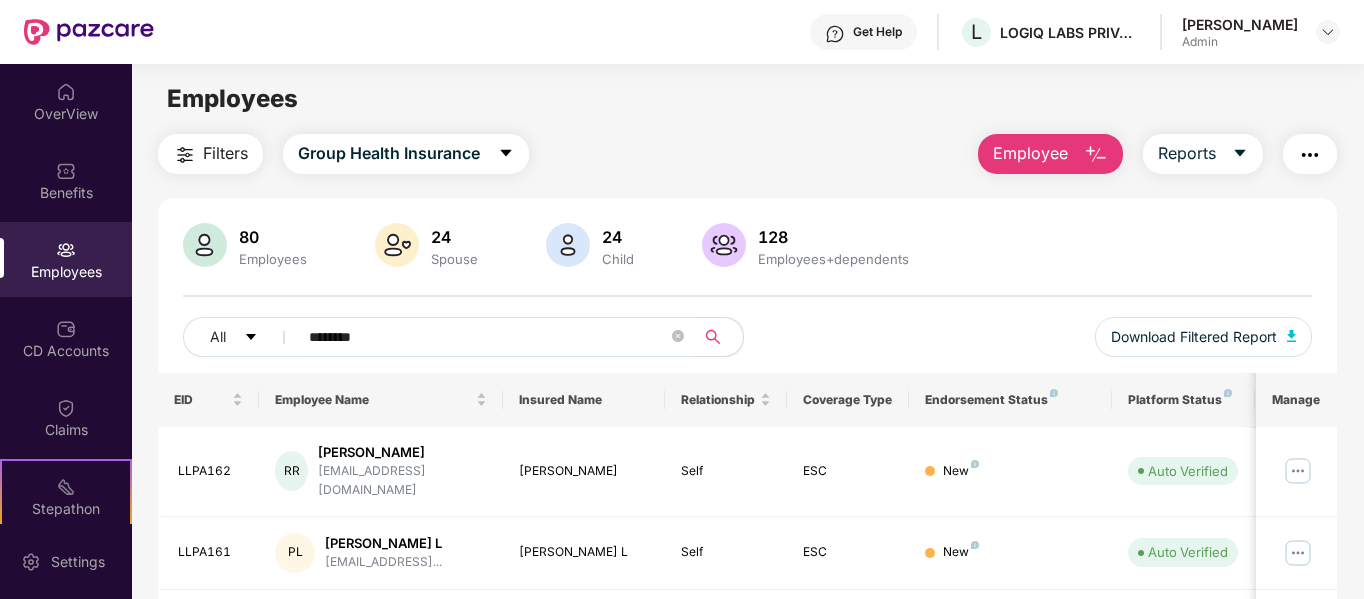 type on "********" 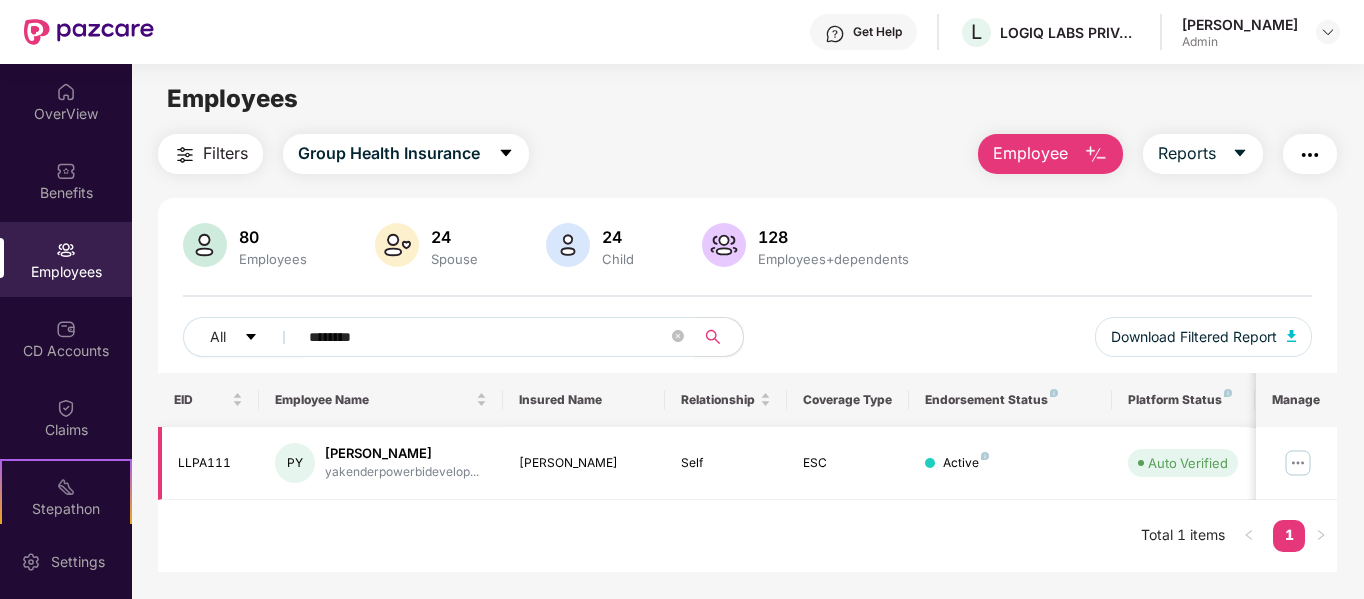click at bounding box center [1298, 463] 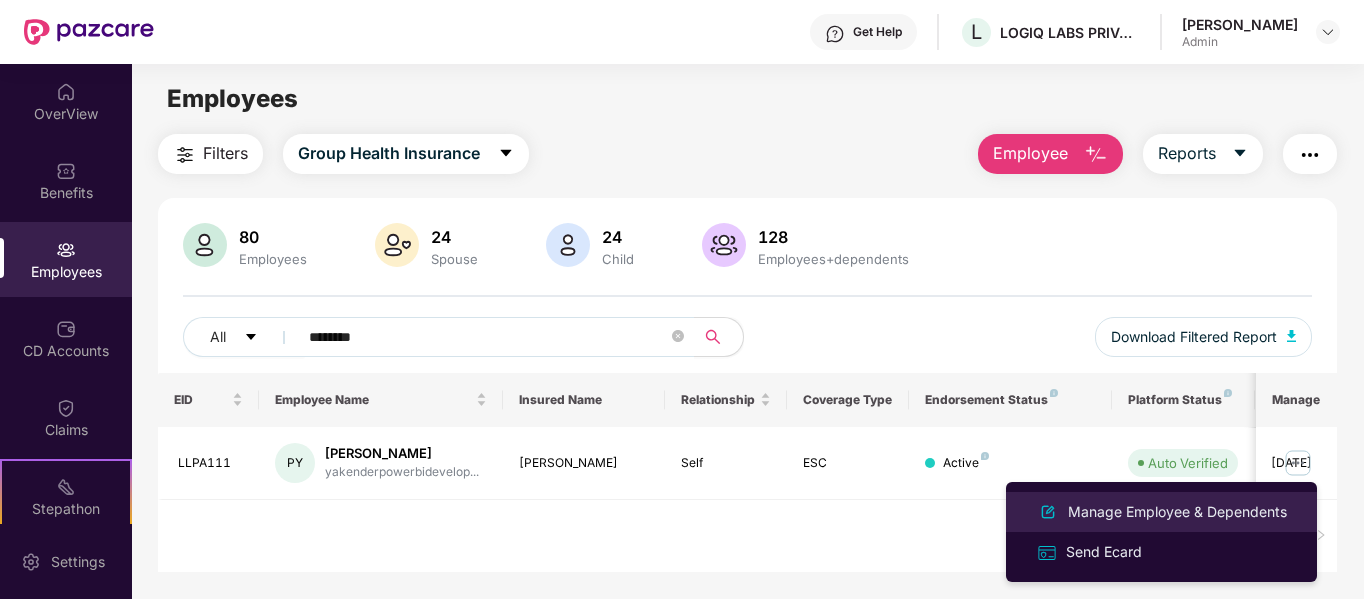 click on "Manage Employee & Dependents" at bounding box center [1177, 512] 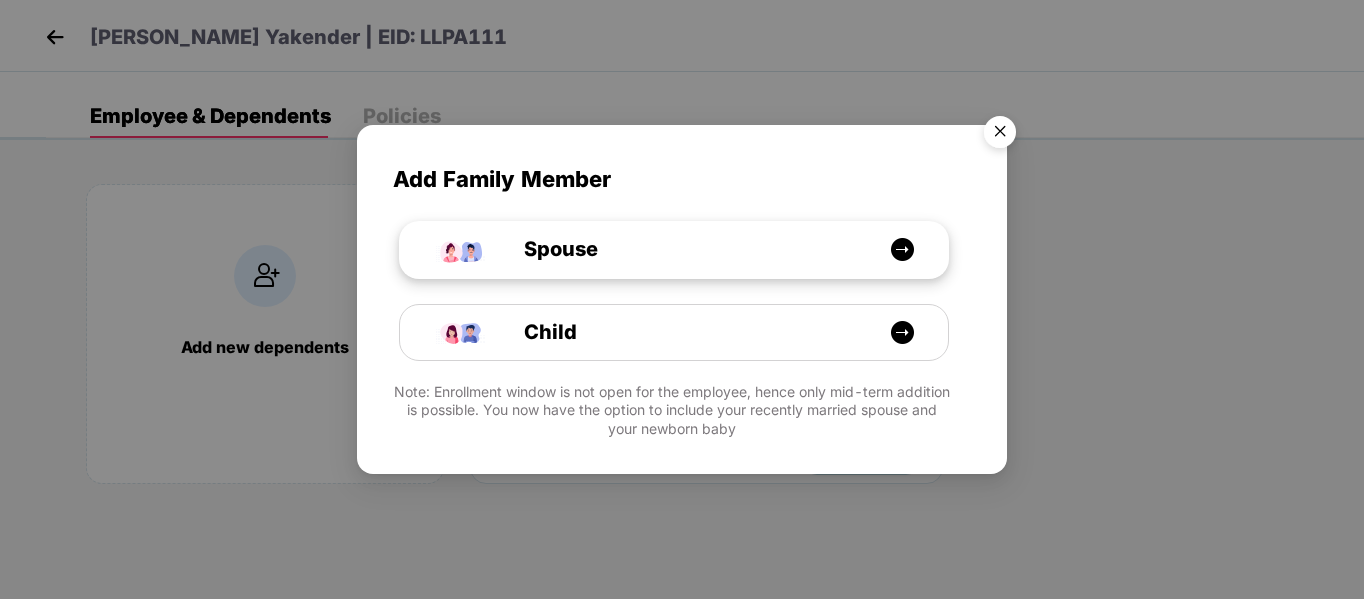 click on "Spouse" at bounding box center [684, 249] 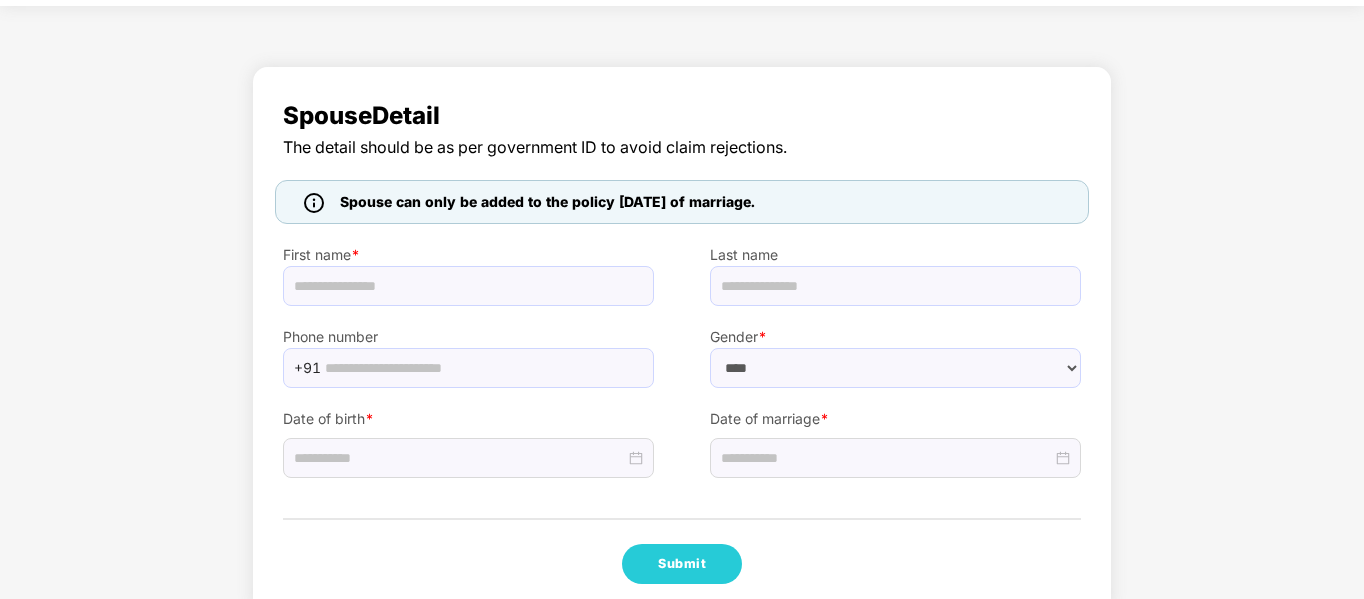 scroll, scrollTop: 100, scrollLeft: 0, axis: vertical 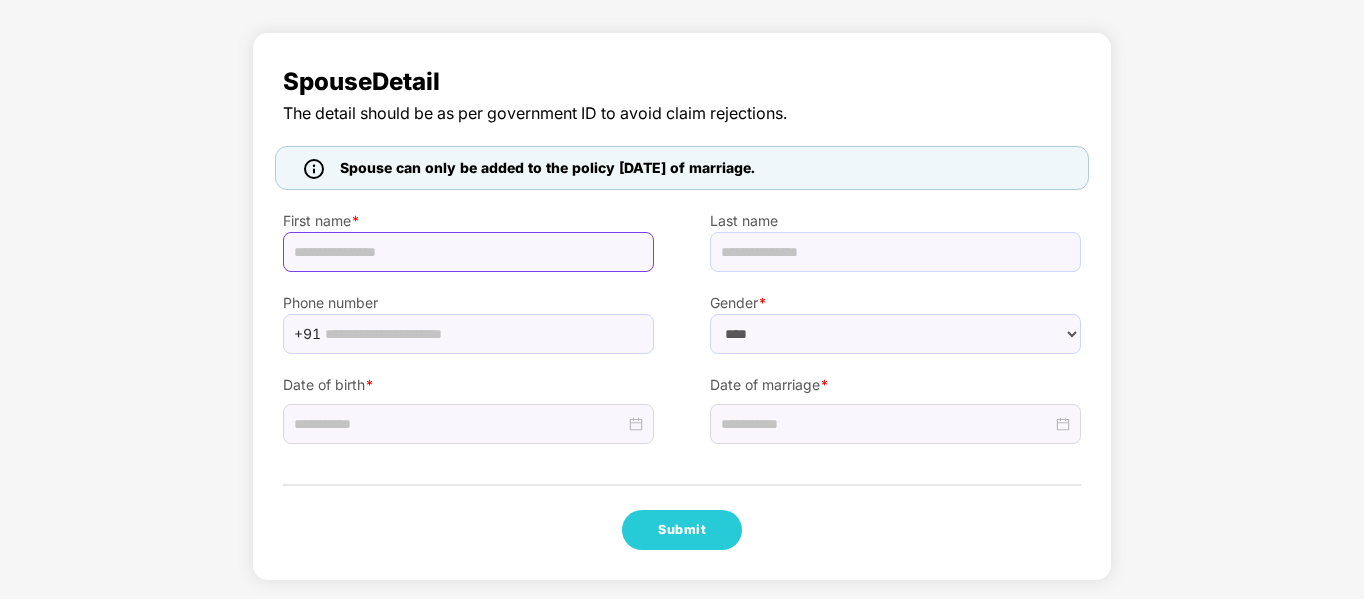 click at bounding box center [468, 252] 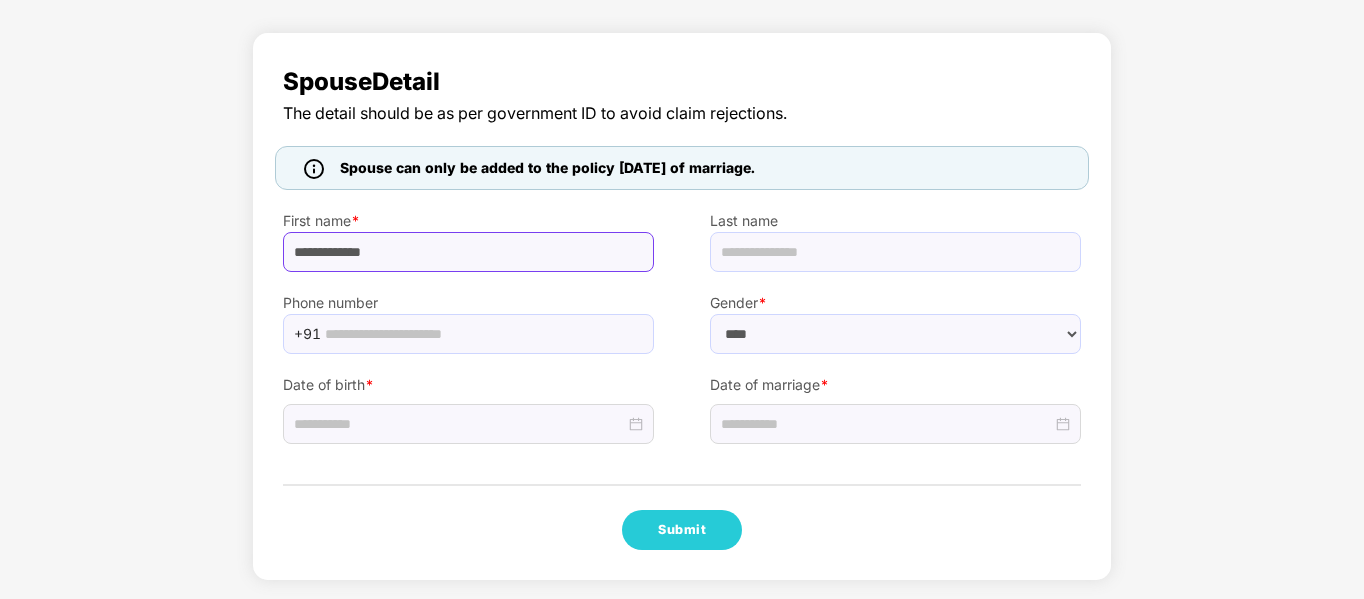 drag, startPoint x: 385, startPoint y: 255, endPoint x: 336, endPoint y: 252, distance: 49.09175 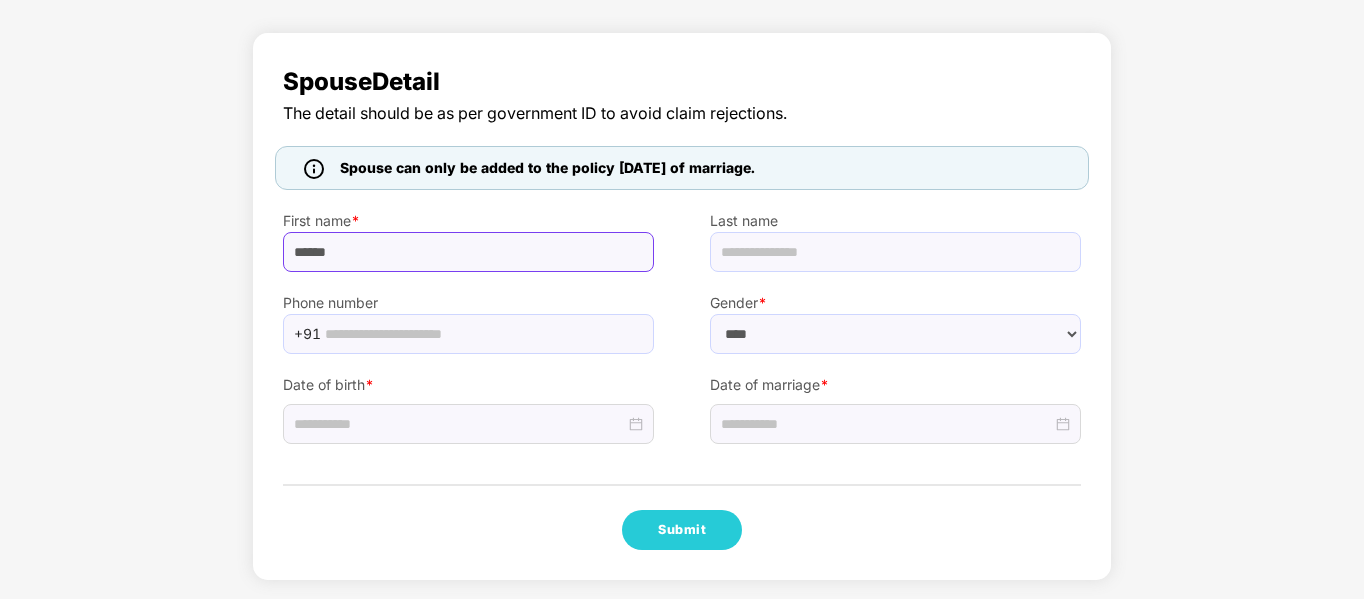 type on "******" 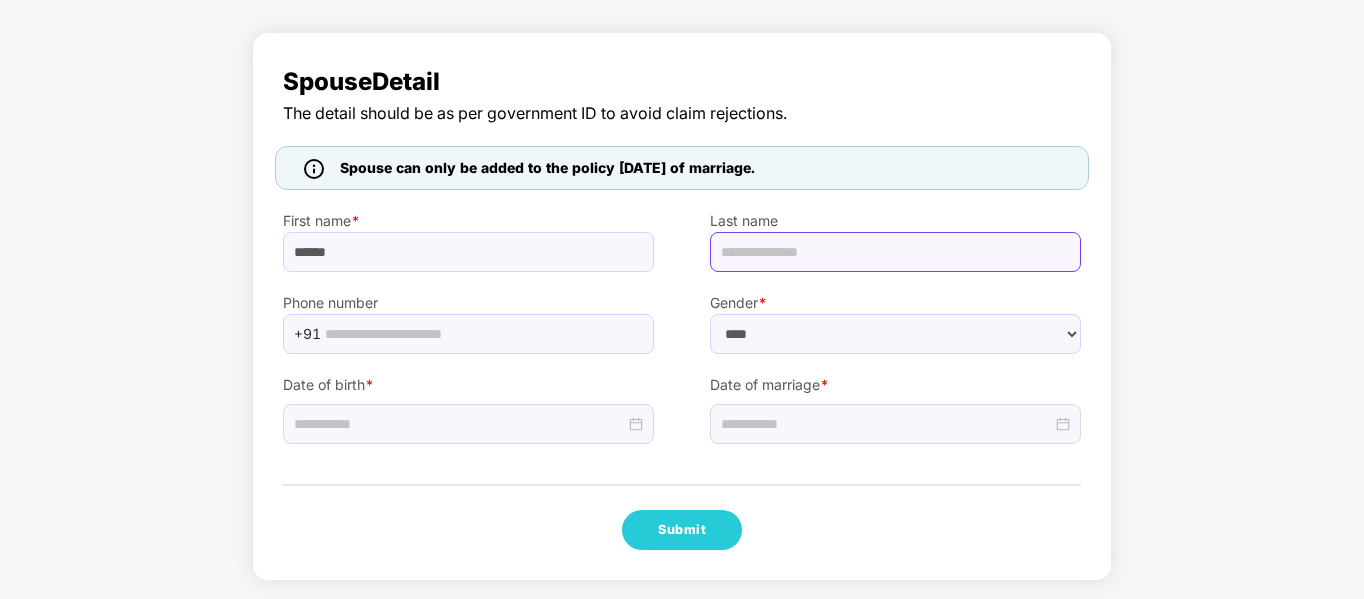click at bounding box center (895, 252) 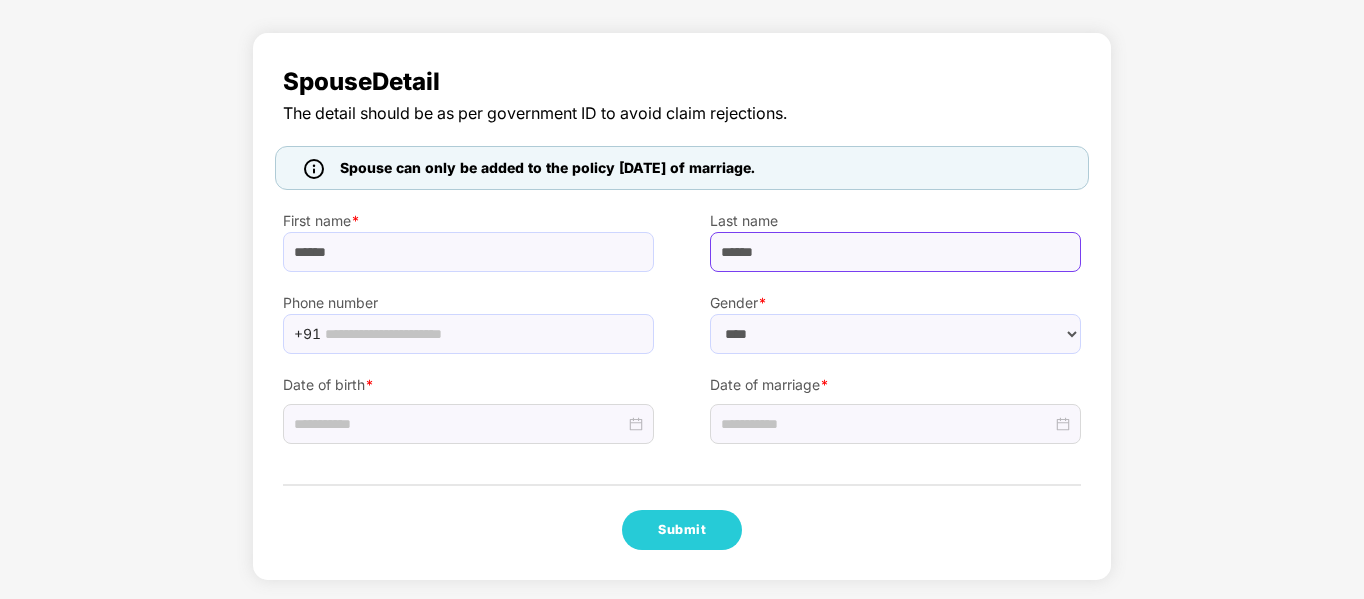 type on "******" 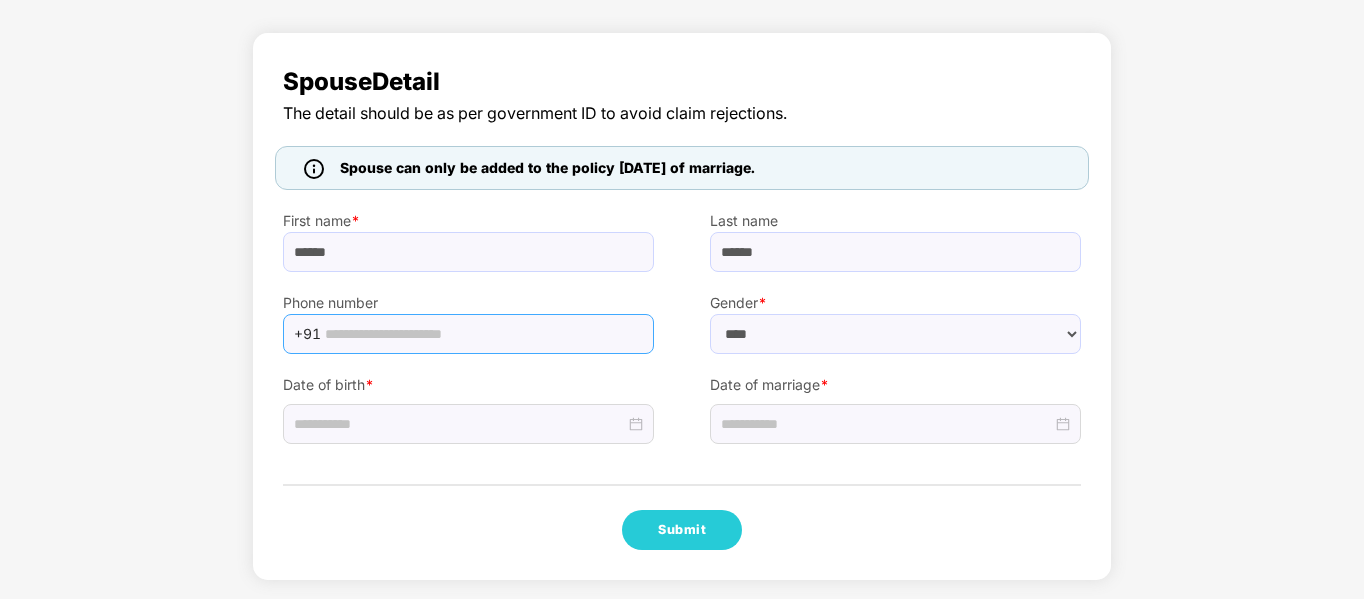 click at bounding box center (483, 334) 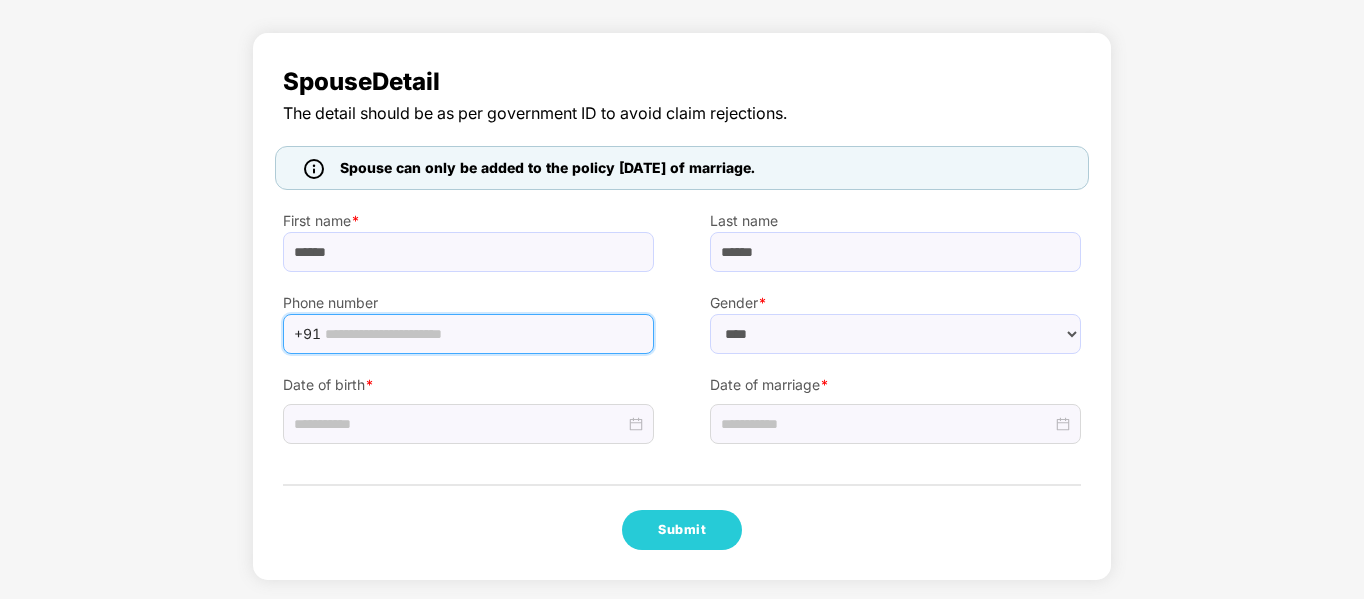 paste on "**********" 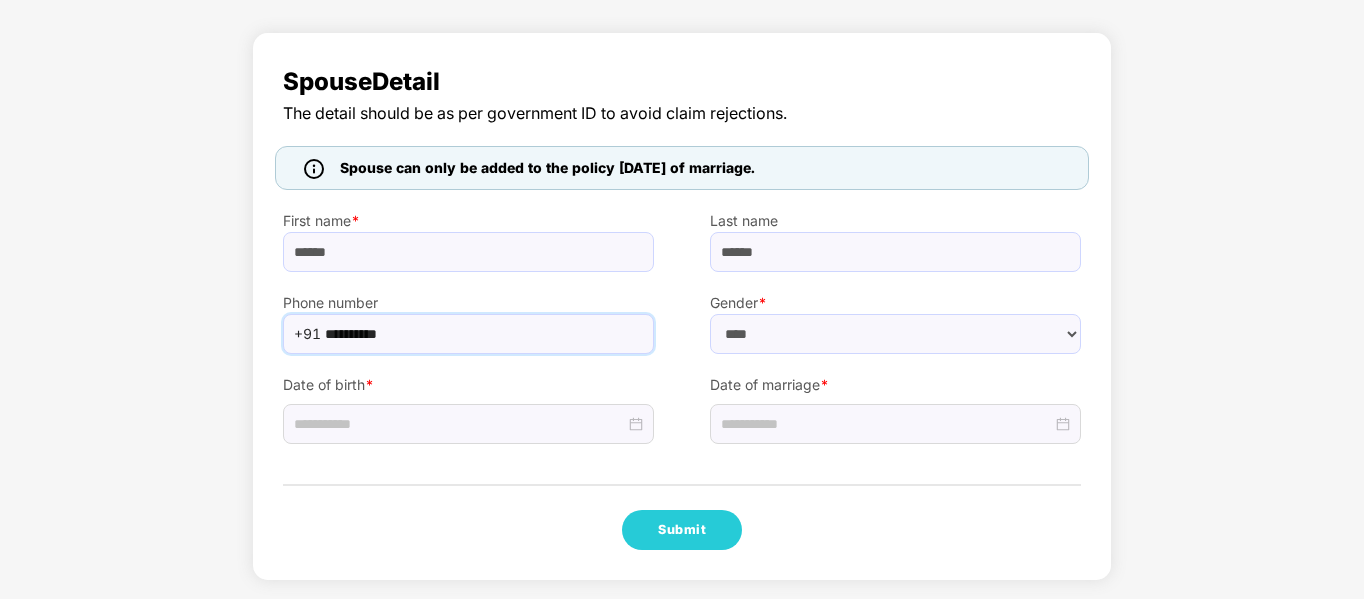 type on "**********" 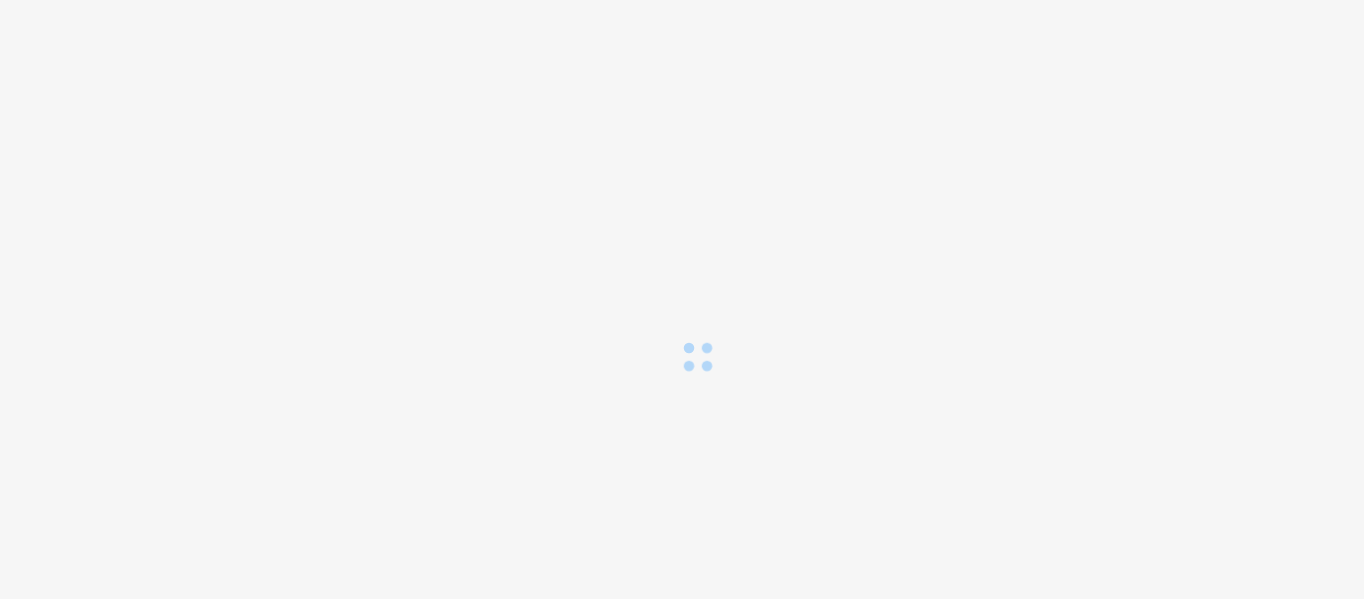 scroll, scrollTop: 0, scrollLeft: 0, axis: both 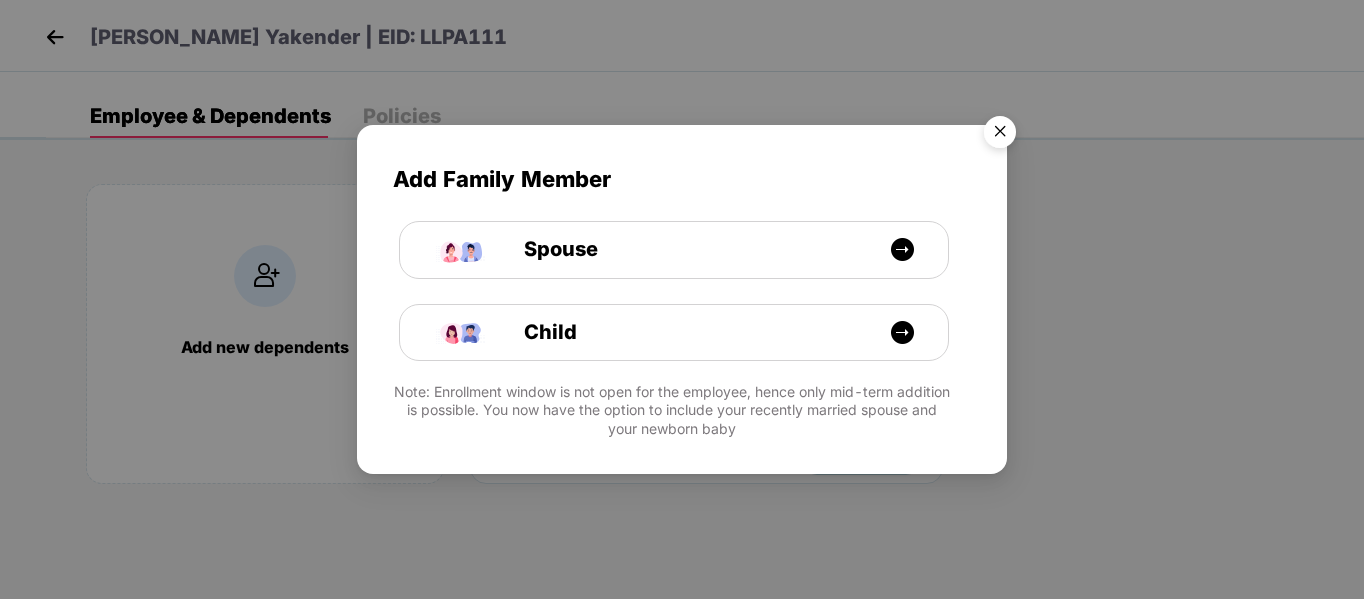 click at bounding box center [1000, 135] 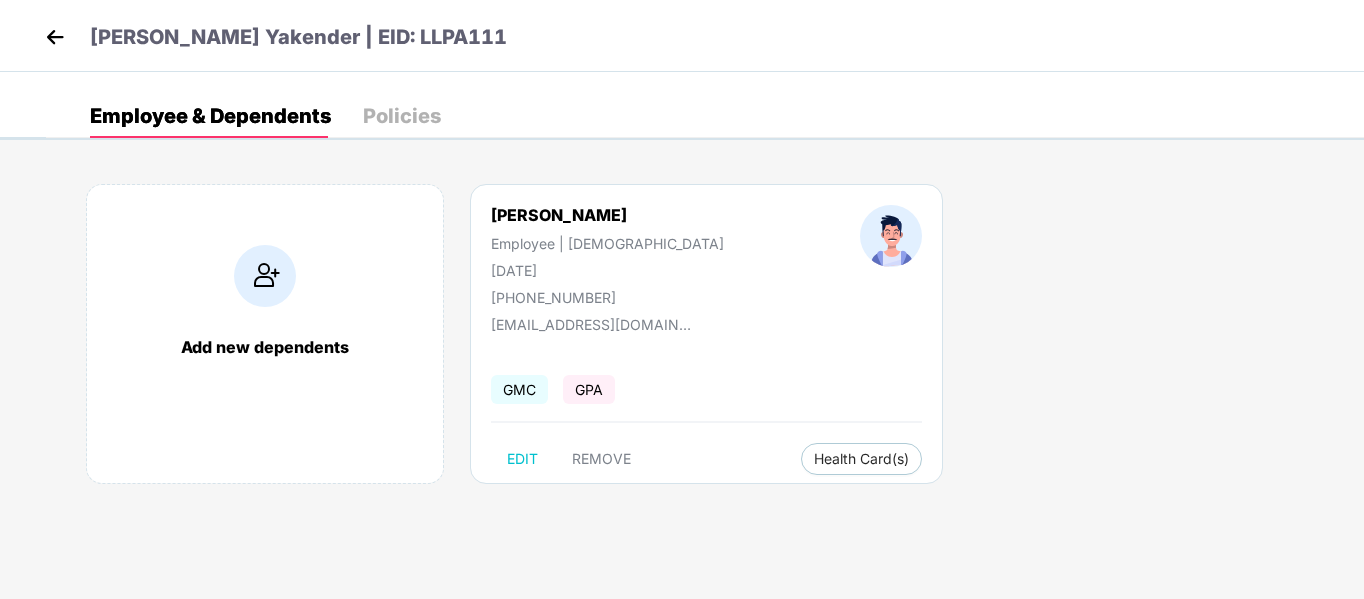 click at bounding box center (55, 37) 